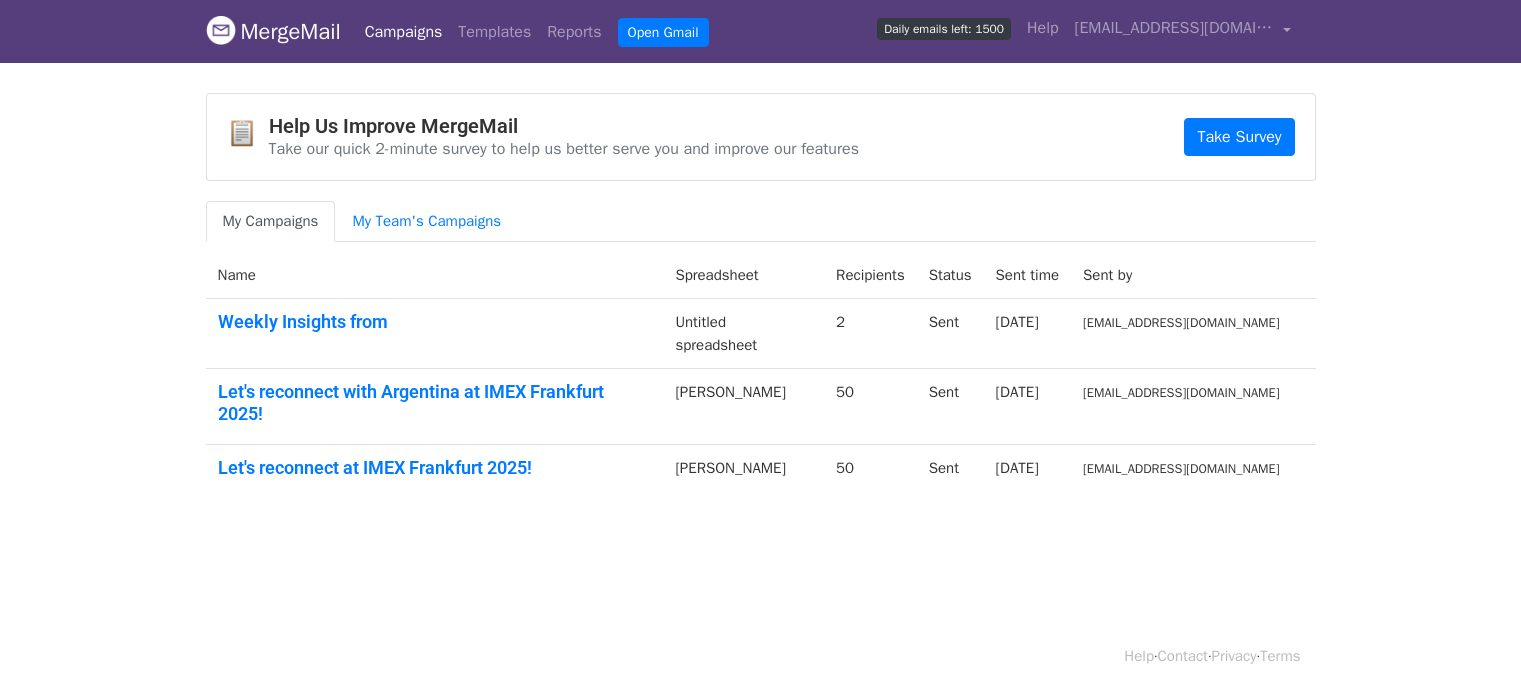 scroll, scrollTop: 0, scrollLeft: 0, axis: both 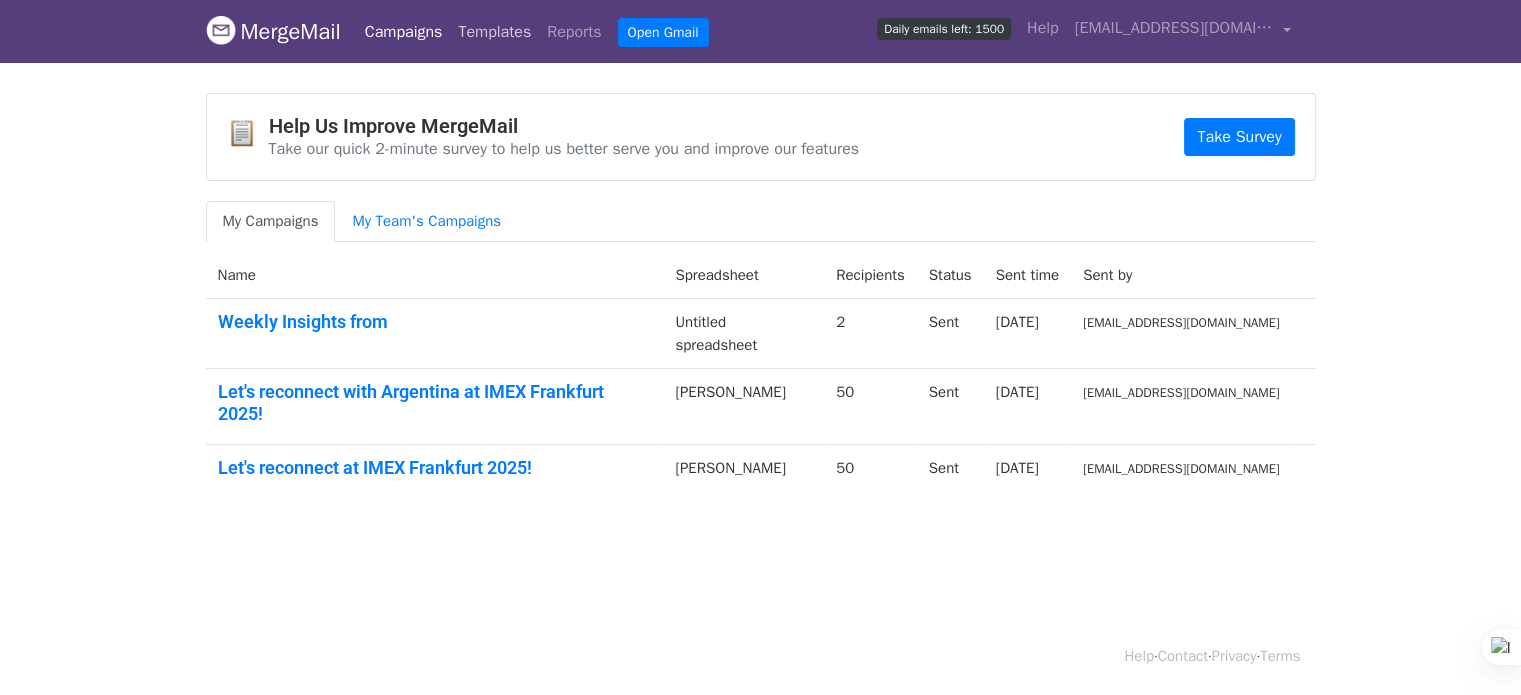 click on "Templates" at bounding box center [494, 32] 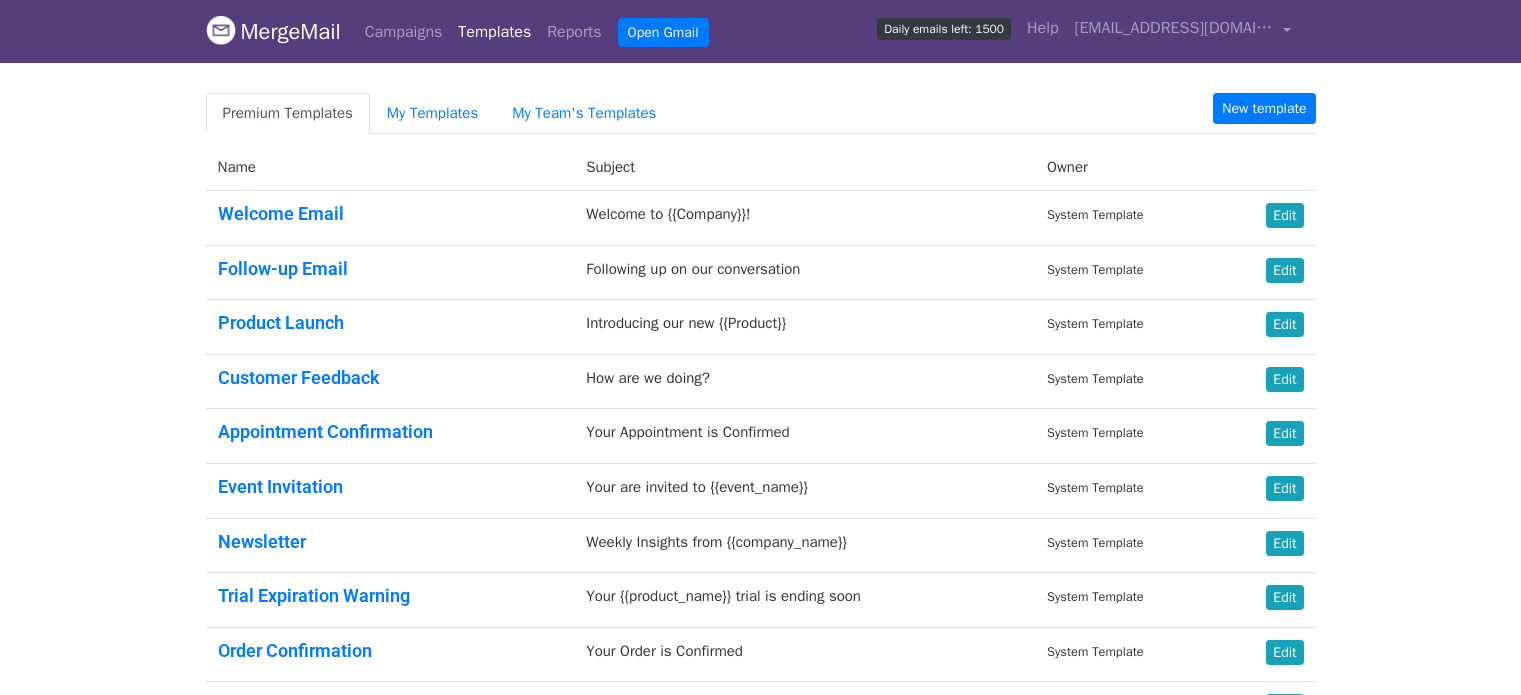 scroll, scrollTop: 0, scrollLeft: 0, axis: both 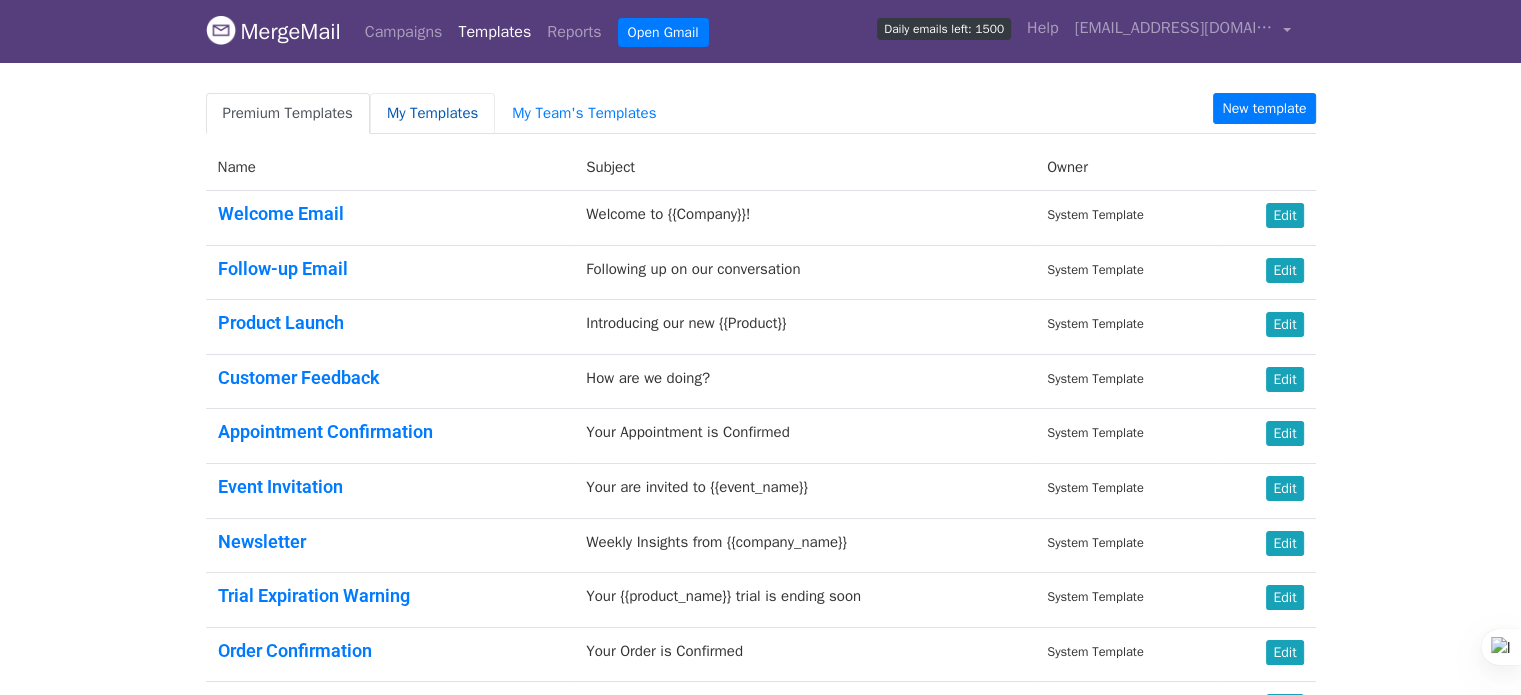 click on "My Templates" at bounding box center (432, 113) 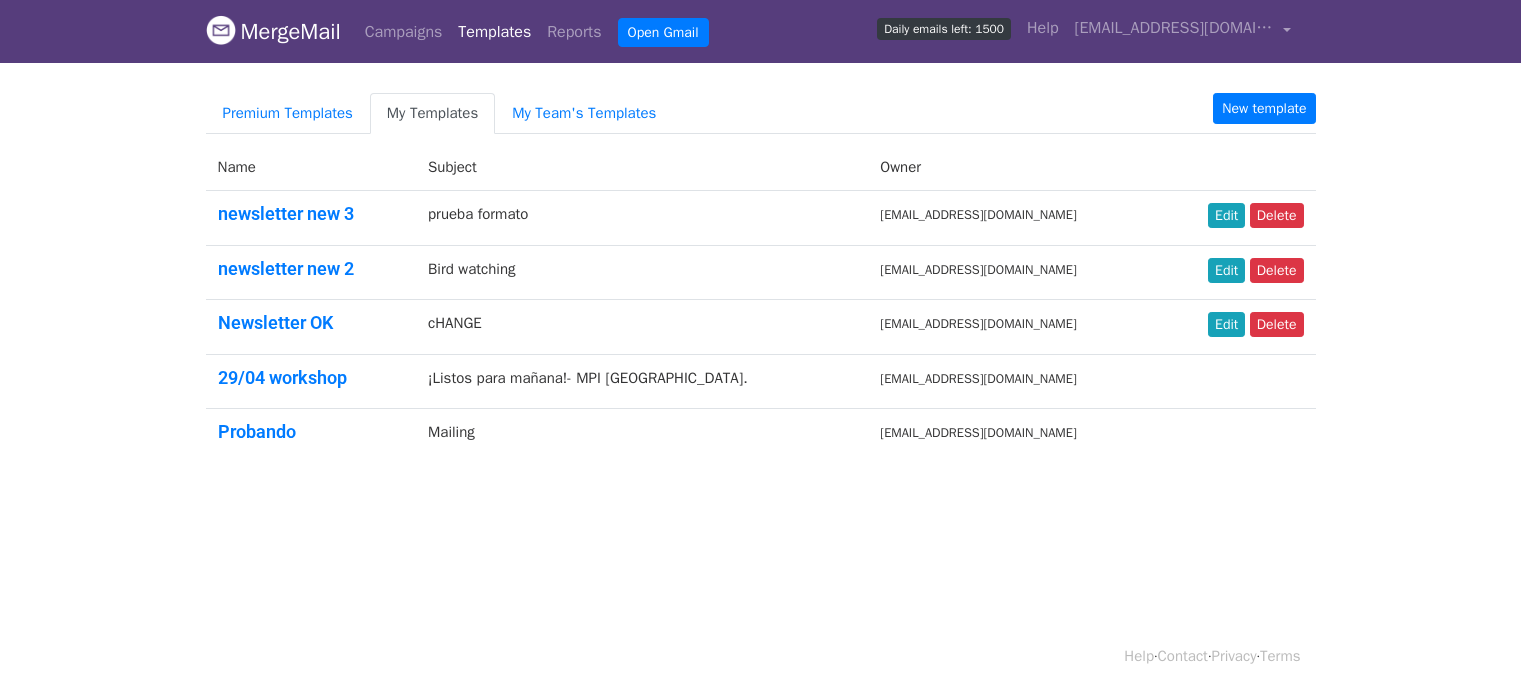 scroll, scrollTop: 0, scrollLeft: 0, axis: both 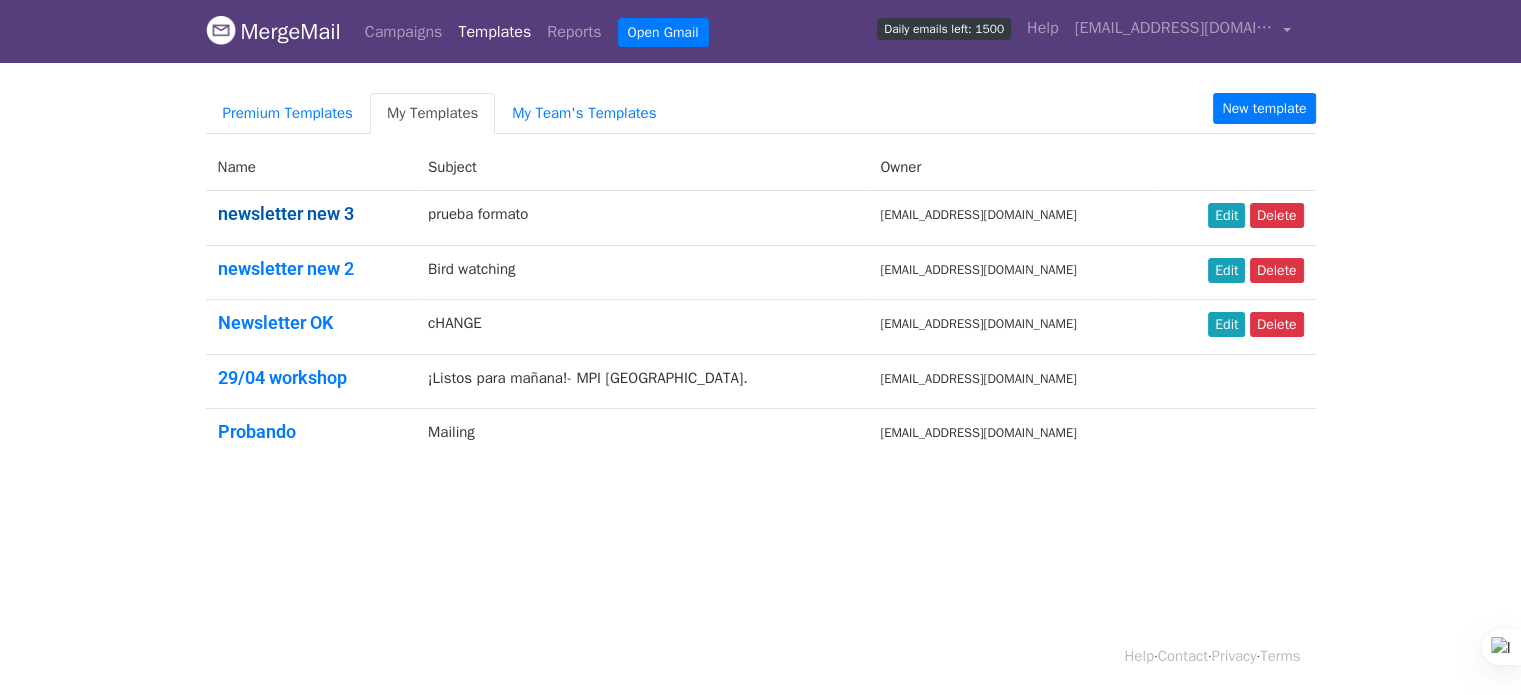 click on "newsletter new 3" at bounding box center [286, 213] 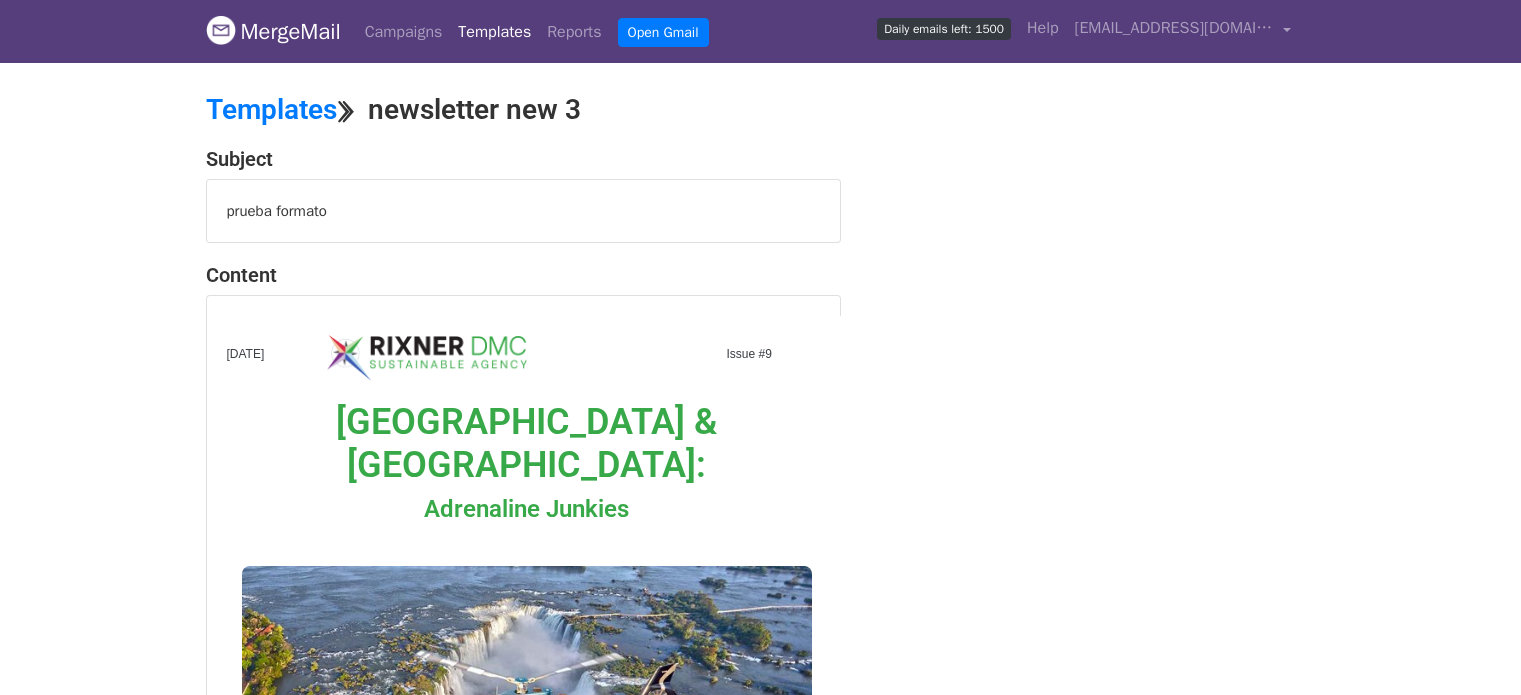 scroll, scrollTop: 0, scrollLeft: 0, axis: both 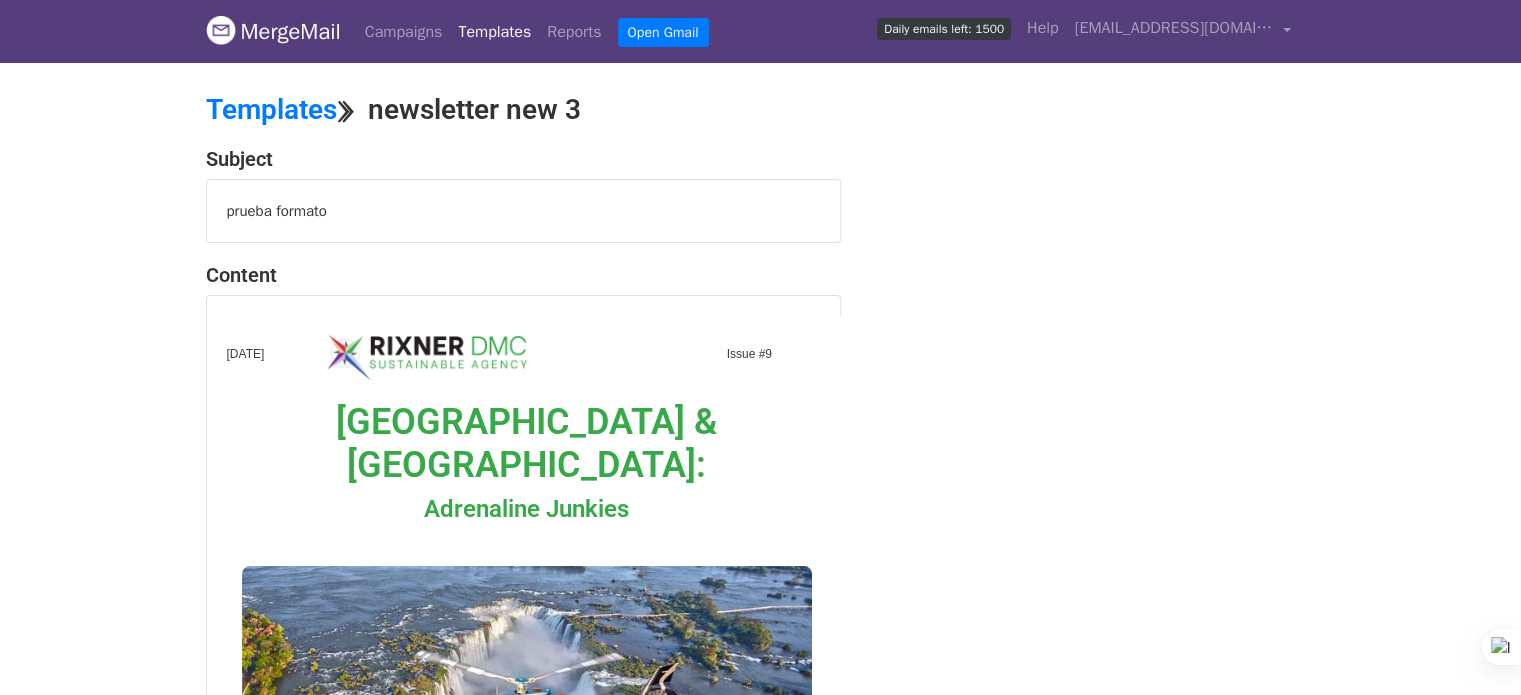 click on "Argentina & Chile:
Adrenaline Junkies" at bounding box center (527, 463) 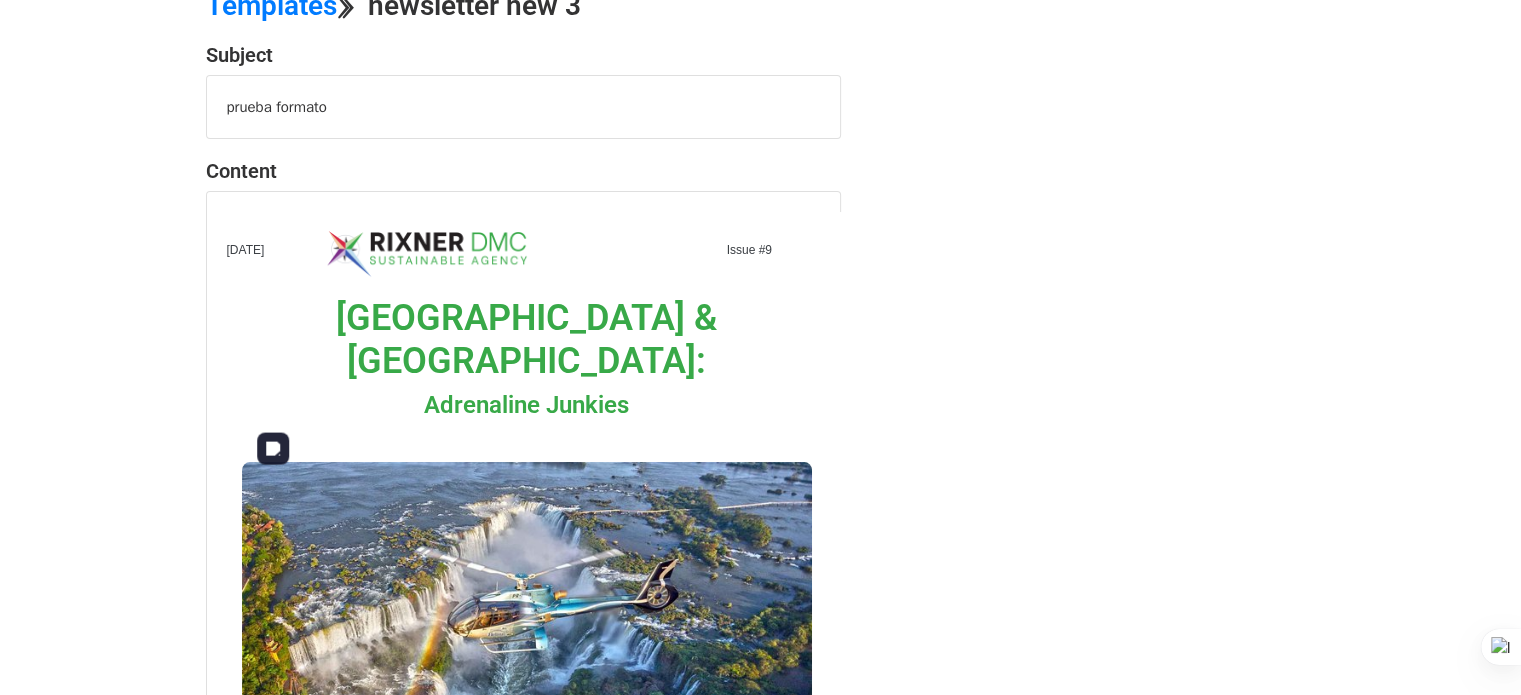 click at bounding box center (527, 652) 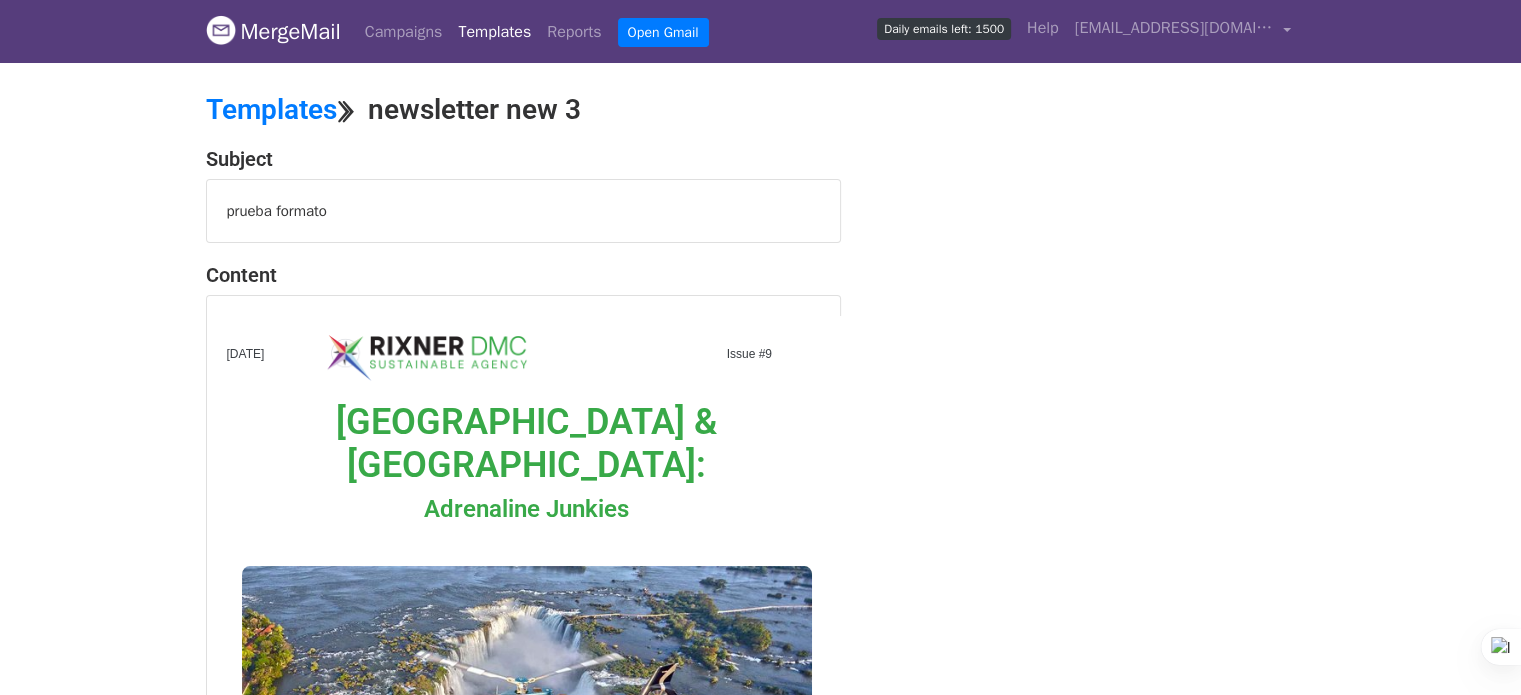 scroll, scrollTop: 0, scrollLeft: 0, axis: both 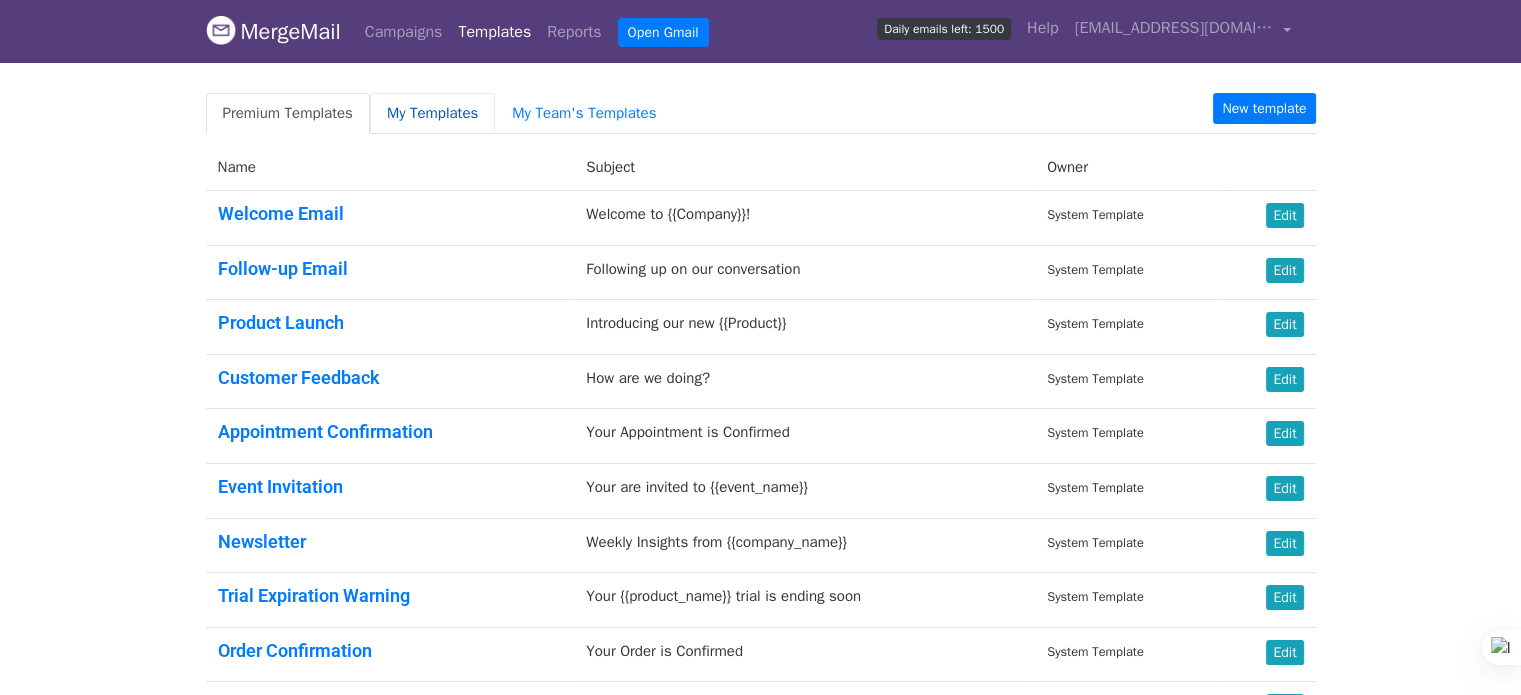 click on "My Templates" at bounding box center (432, 113) 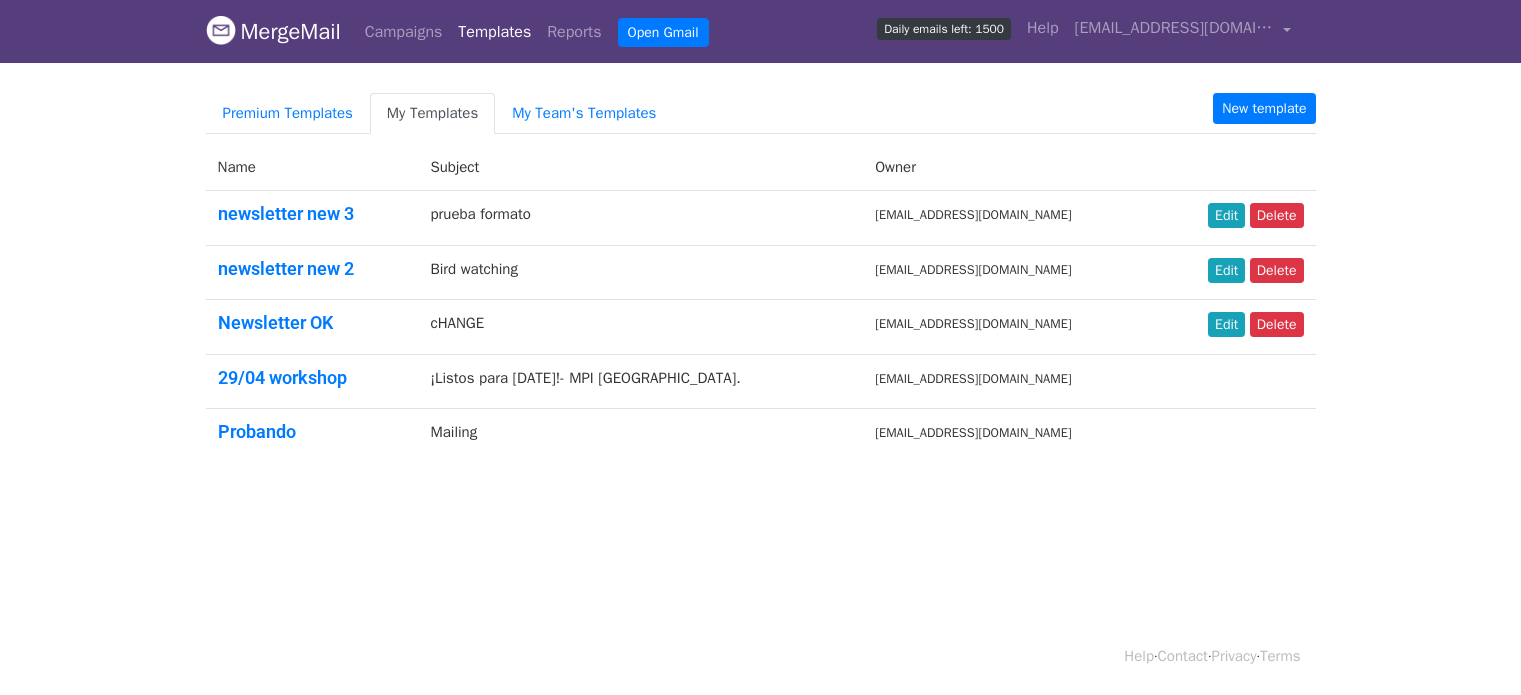 scroll, scrollTop: 0, scrollLeft: 0, axis: both 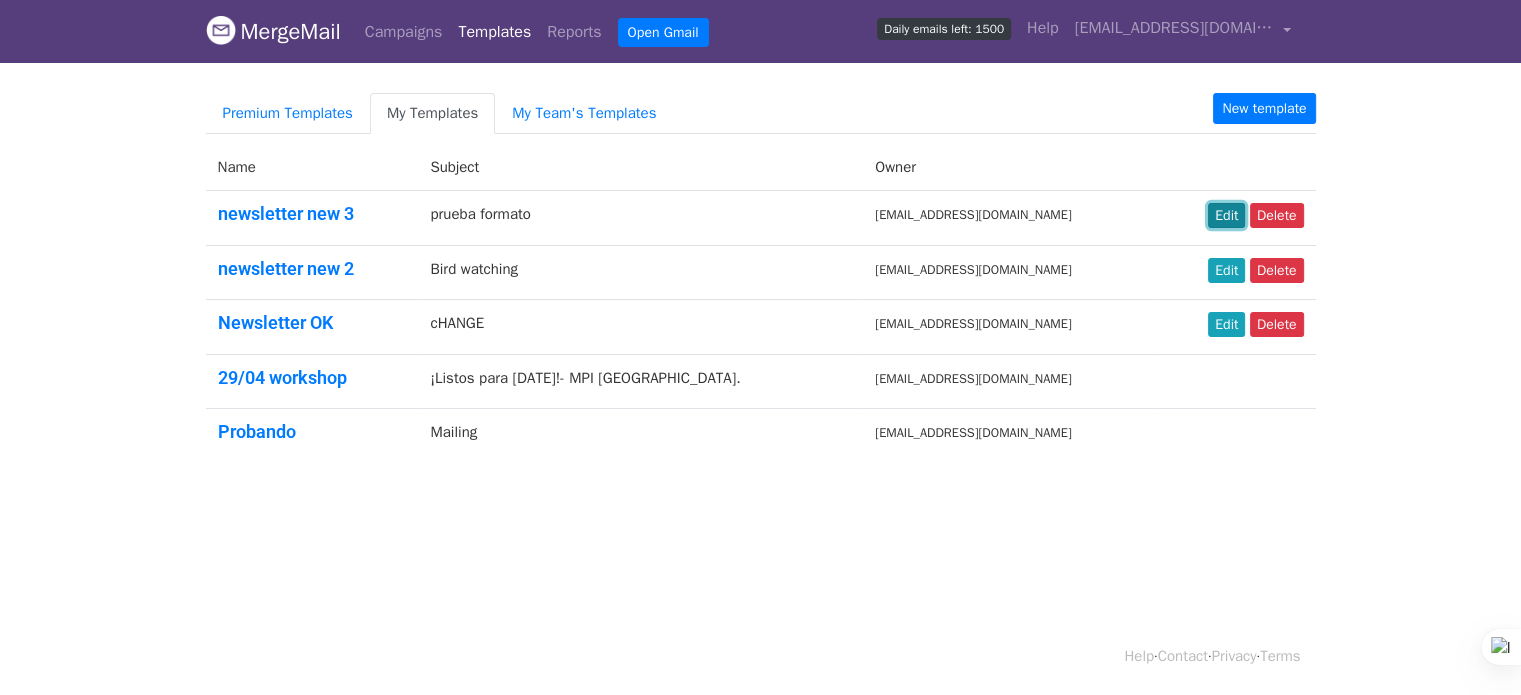 click on "Edit" at bounding box center (1226, 215) 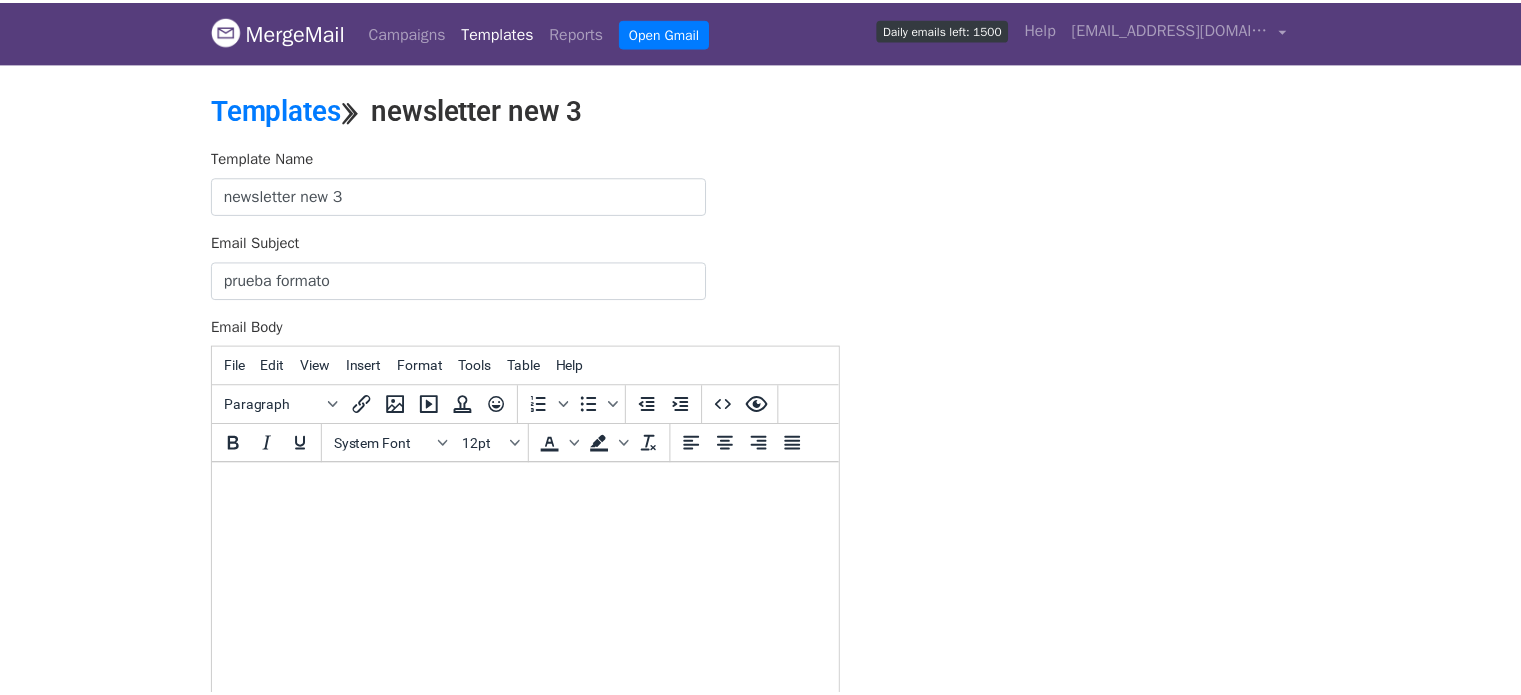 scroll, scrollTop: 0, scrollLeft: 0, axis: both 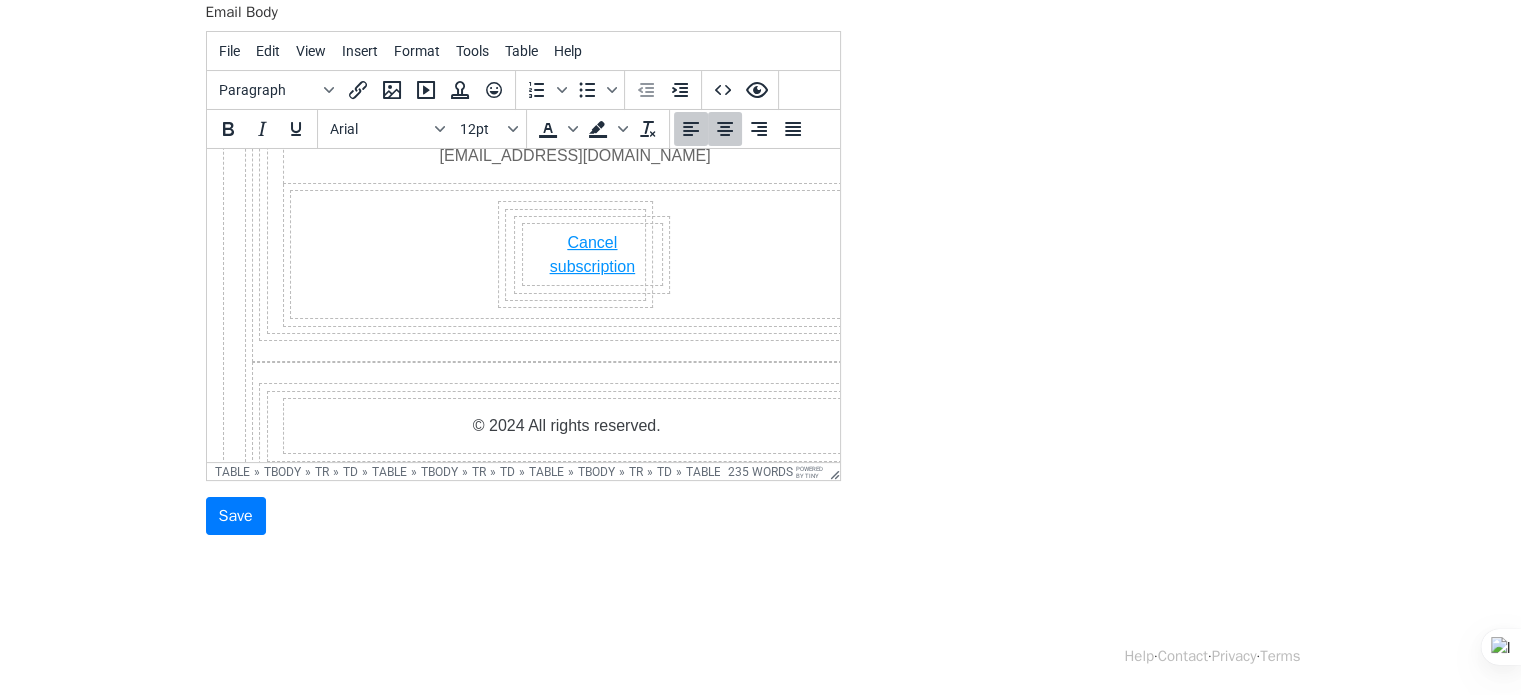 click on "© 2024 All rights reserved." at bounding box center (565, 426) 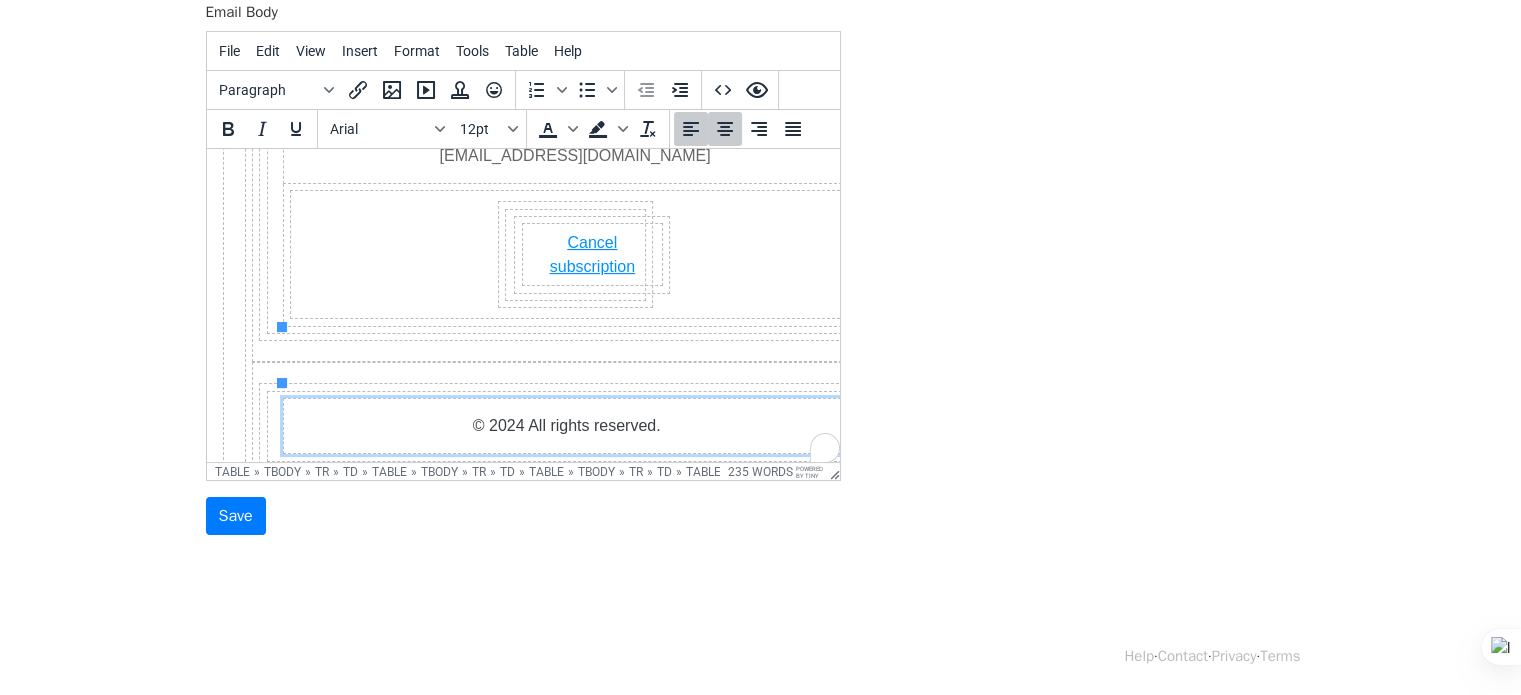 scroll, scrollTop: 3125, scrollLeft: 0, axis: vertical 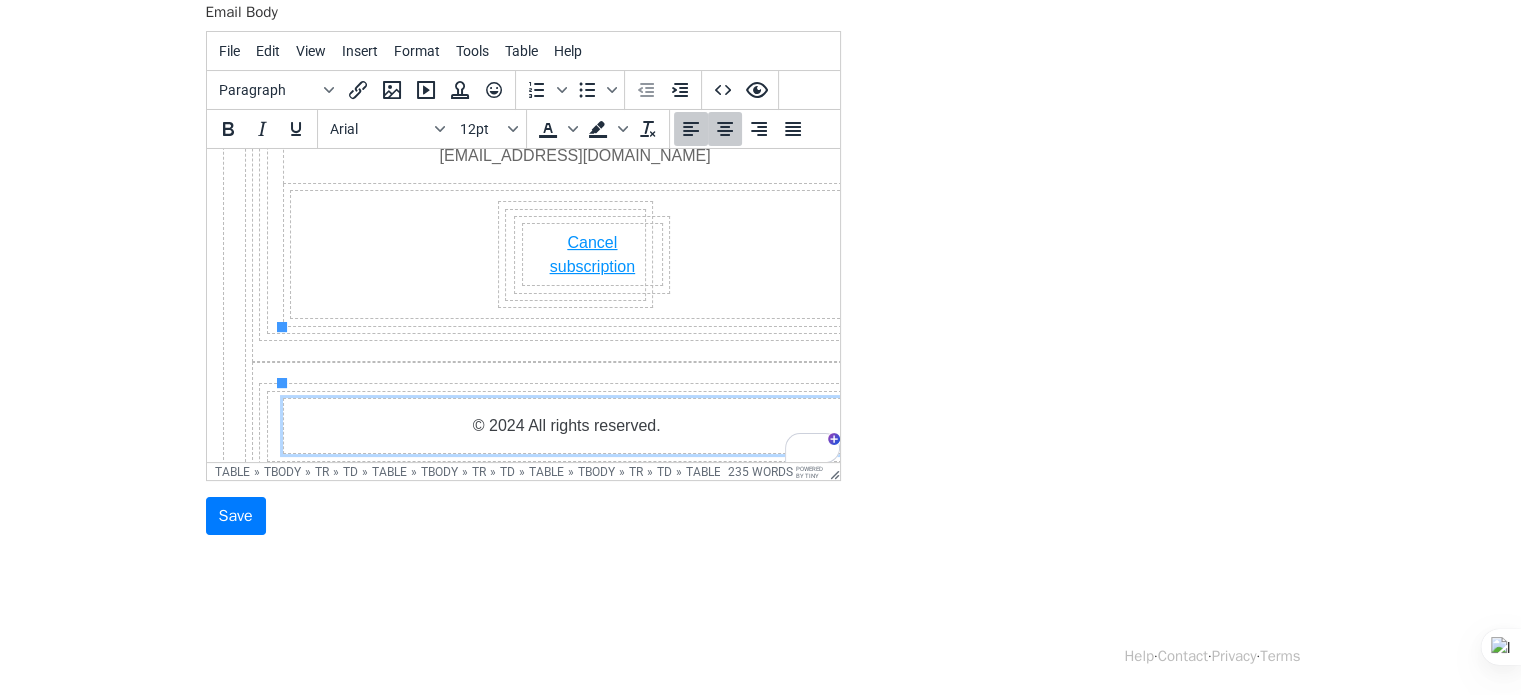 type 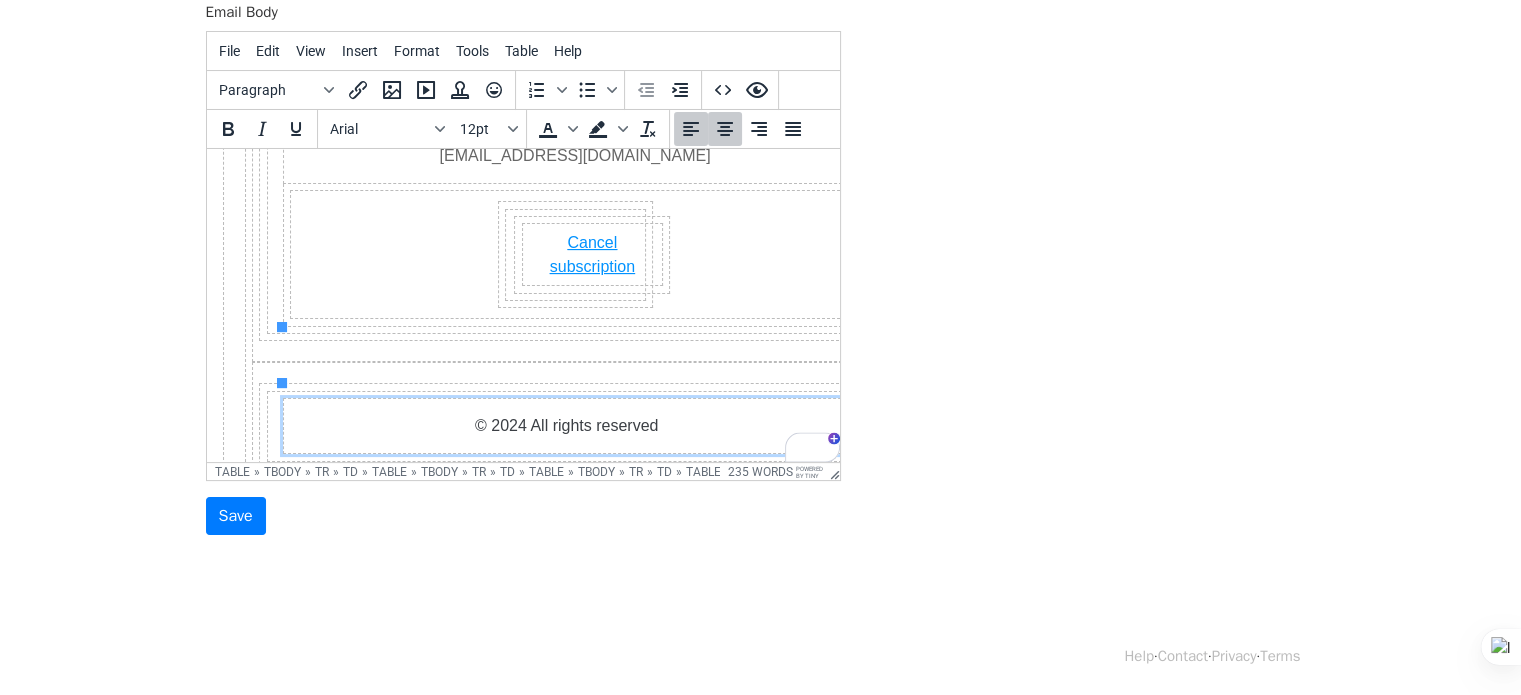 scroll, scrollTop: 2920, scrollLeft: 0, axis: vertical 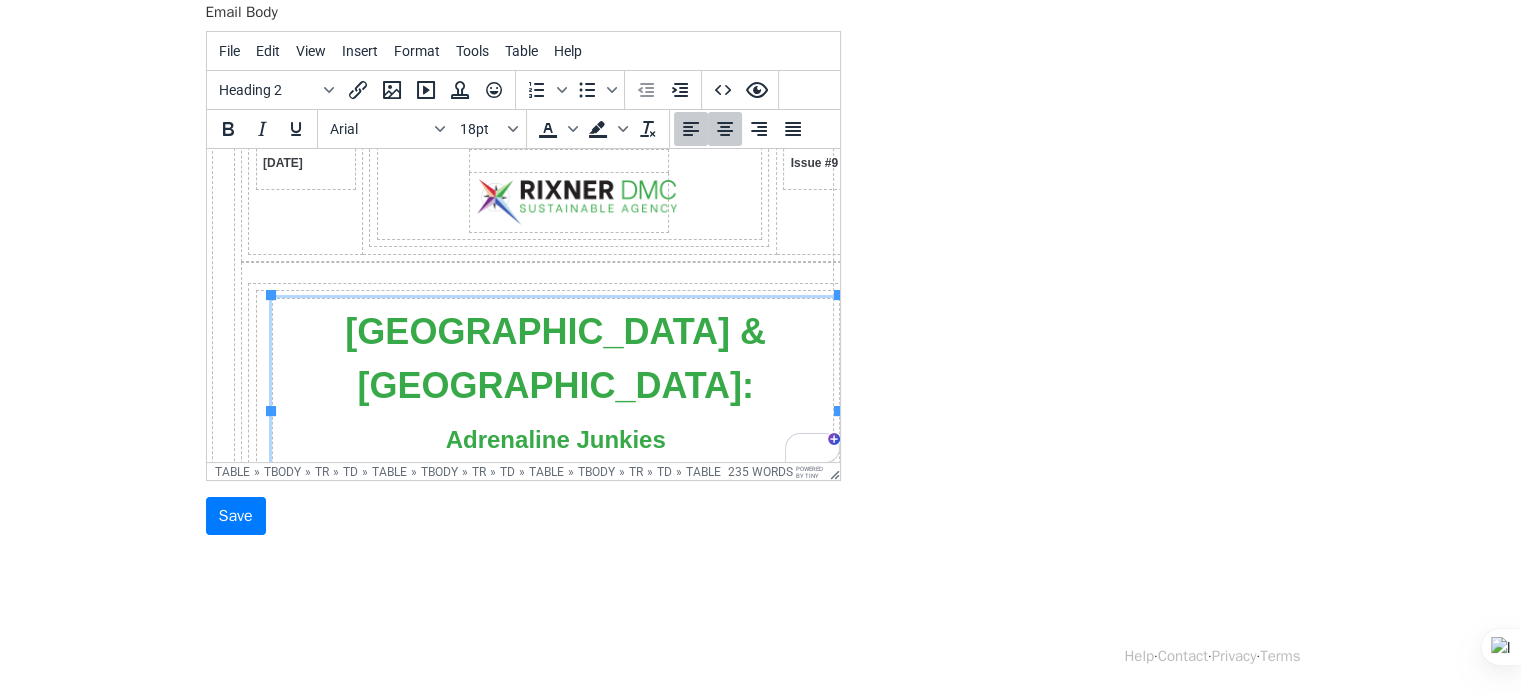 click on "Adrenaline Junkies" at bounding box center [554, 437] 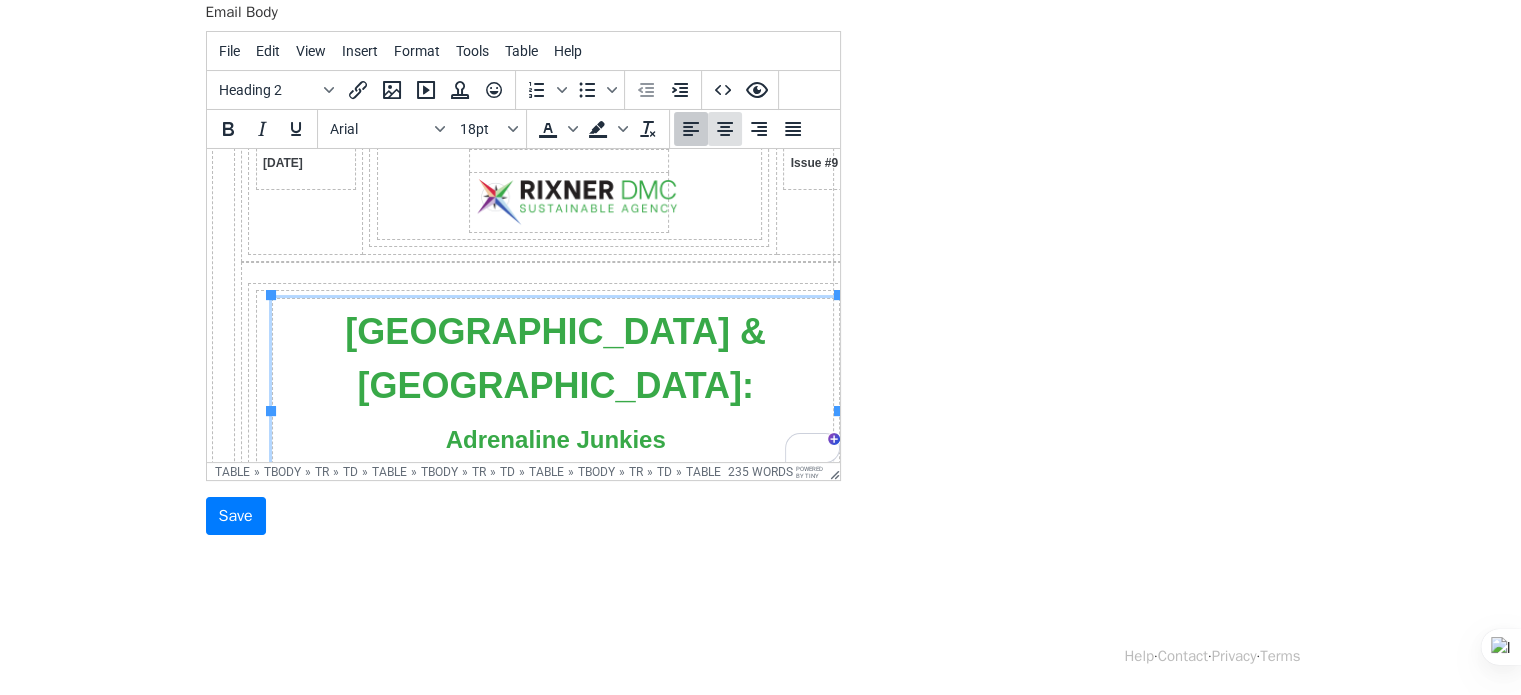 click 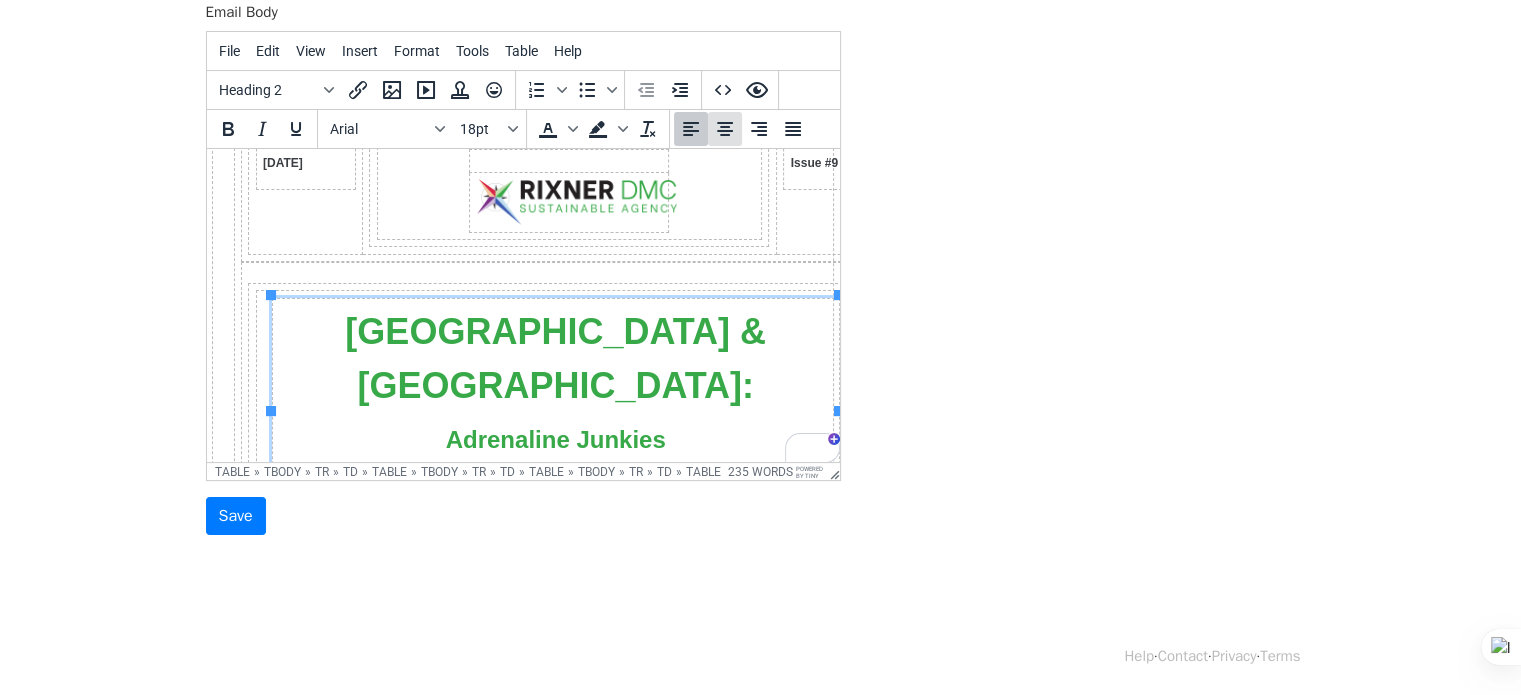 click 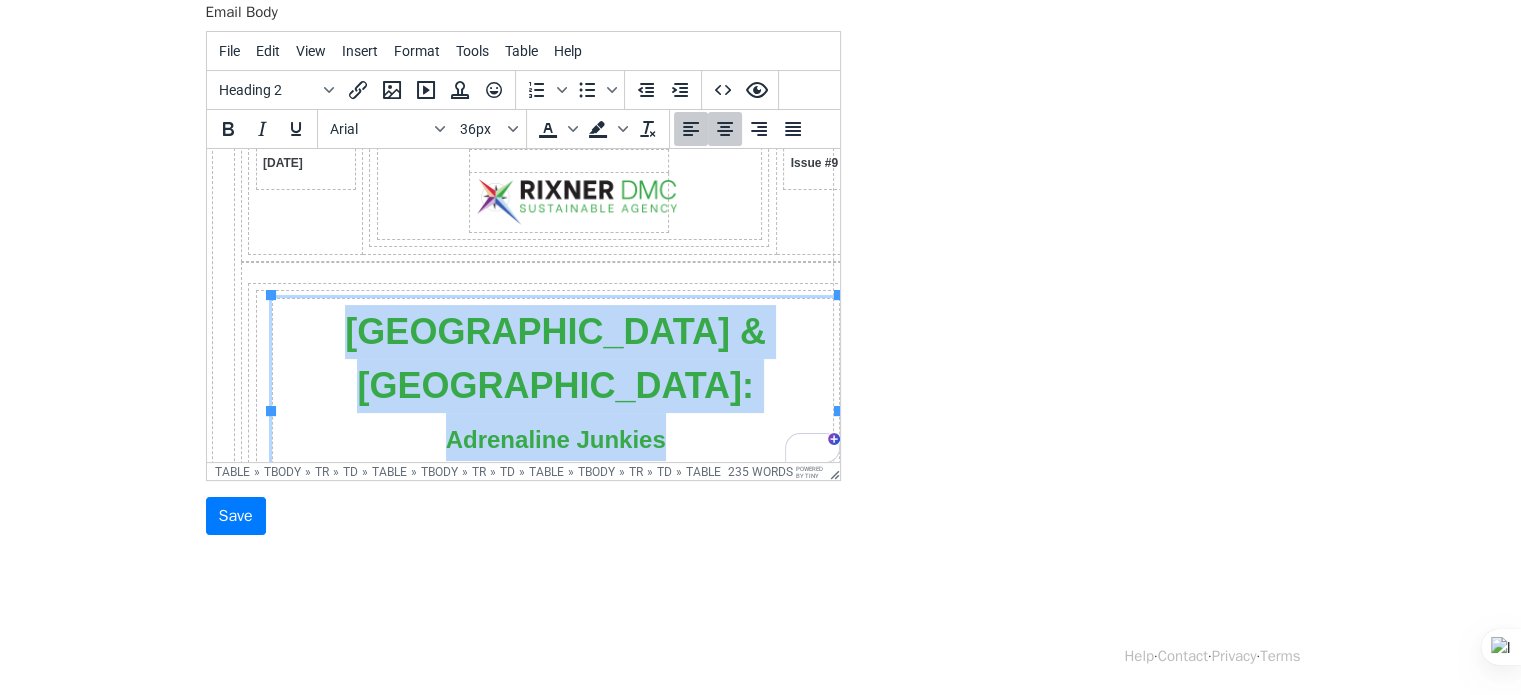 drag, startPoint x: 681, startPoint y: 375, endPoint x: 383, endPoint y: 319, distance: 303.2161 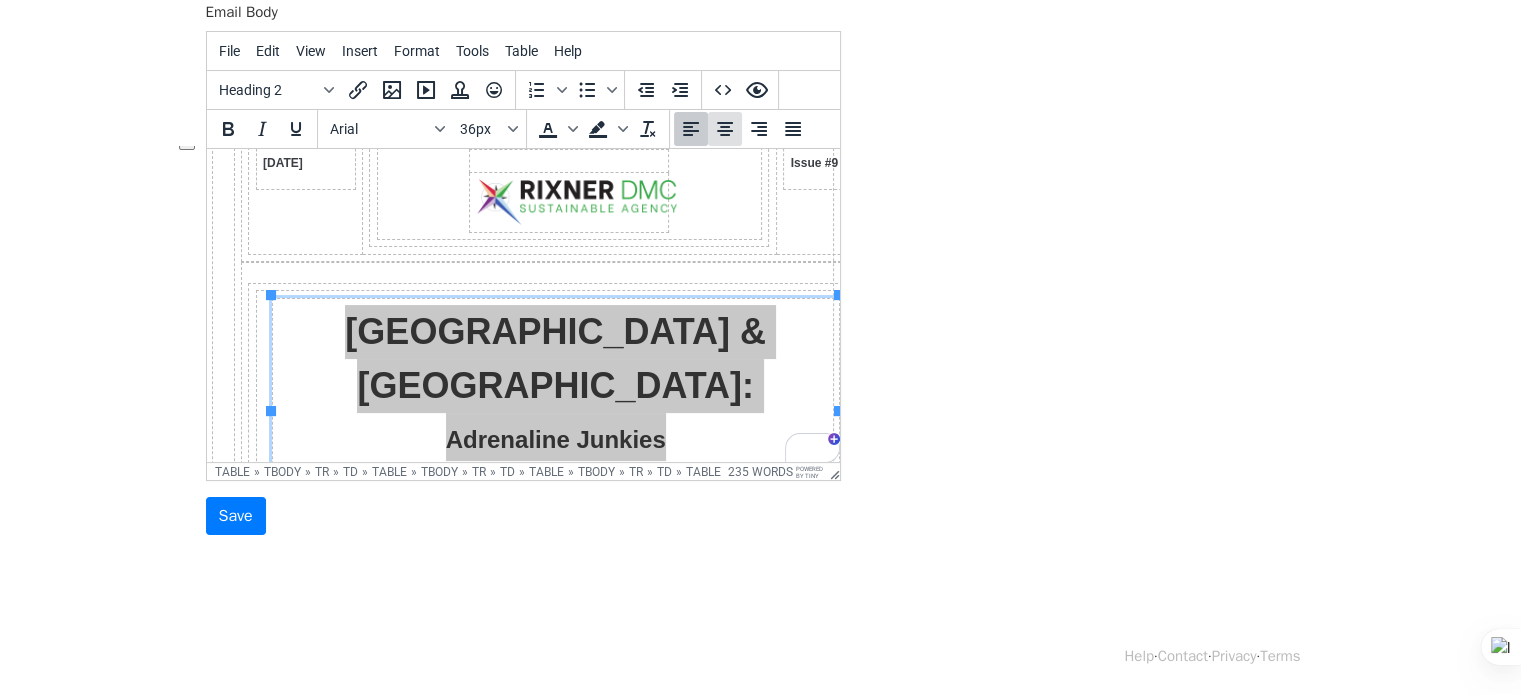 click 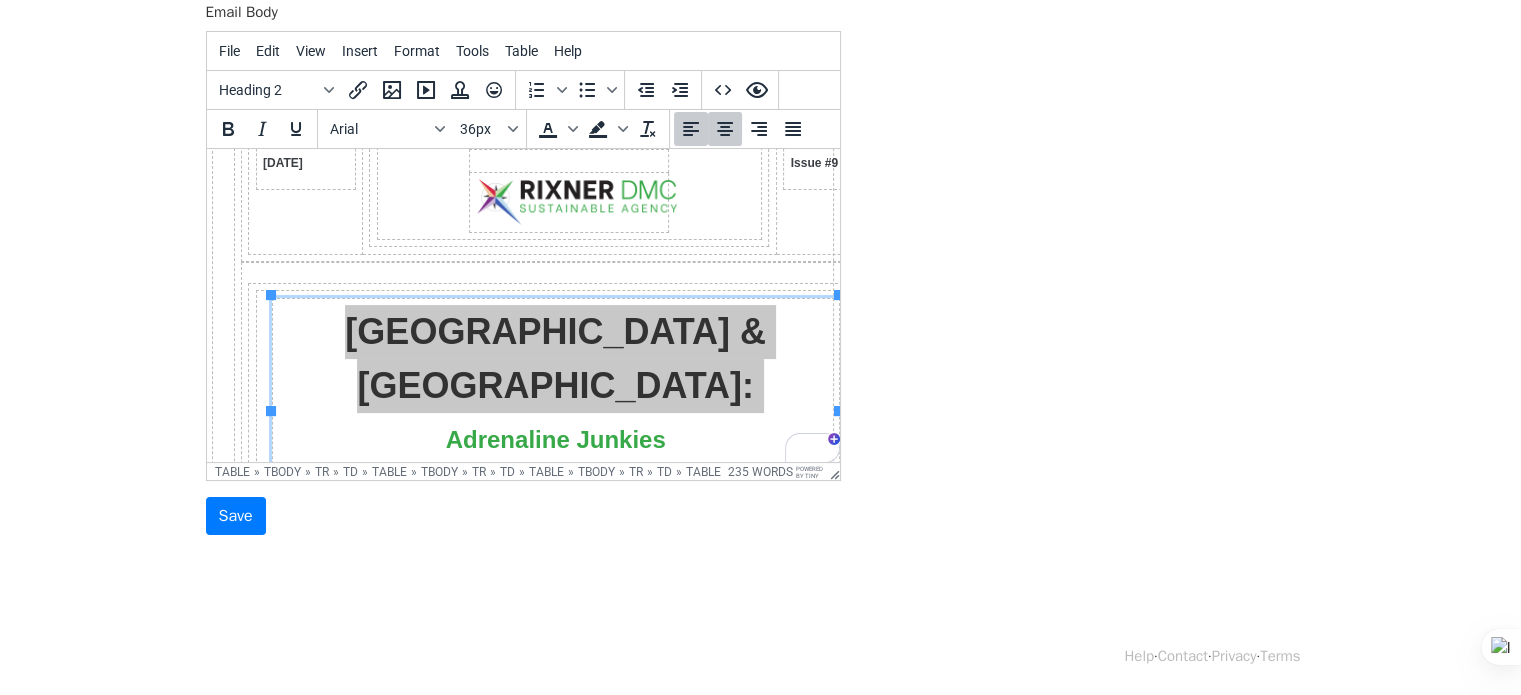 drag, startPoint x: 724, startPoint y: 129, endPoint x: 1038, endPoint y: 68, distance: 319.8703 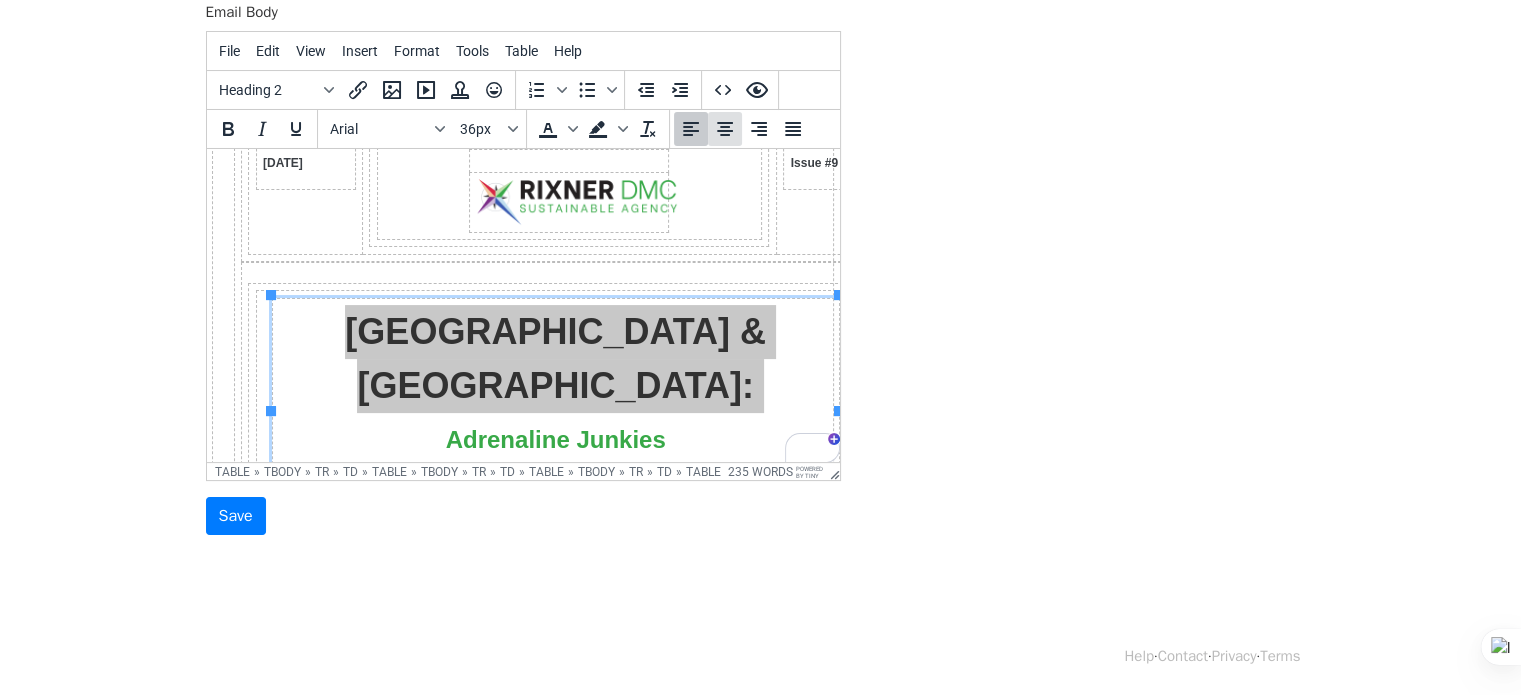 click 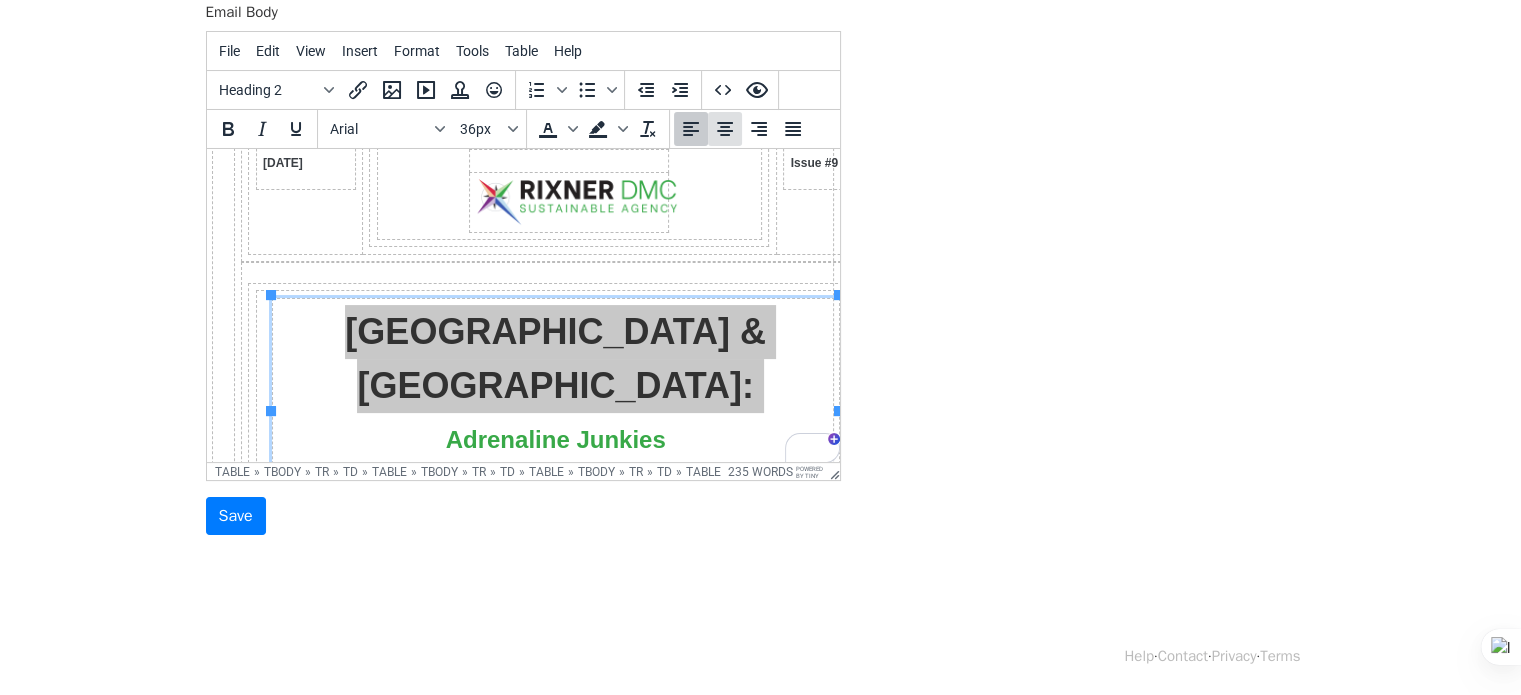 click 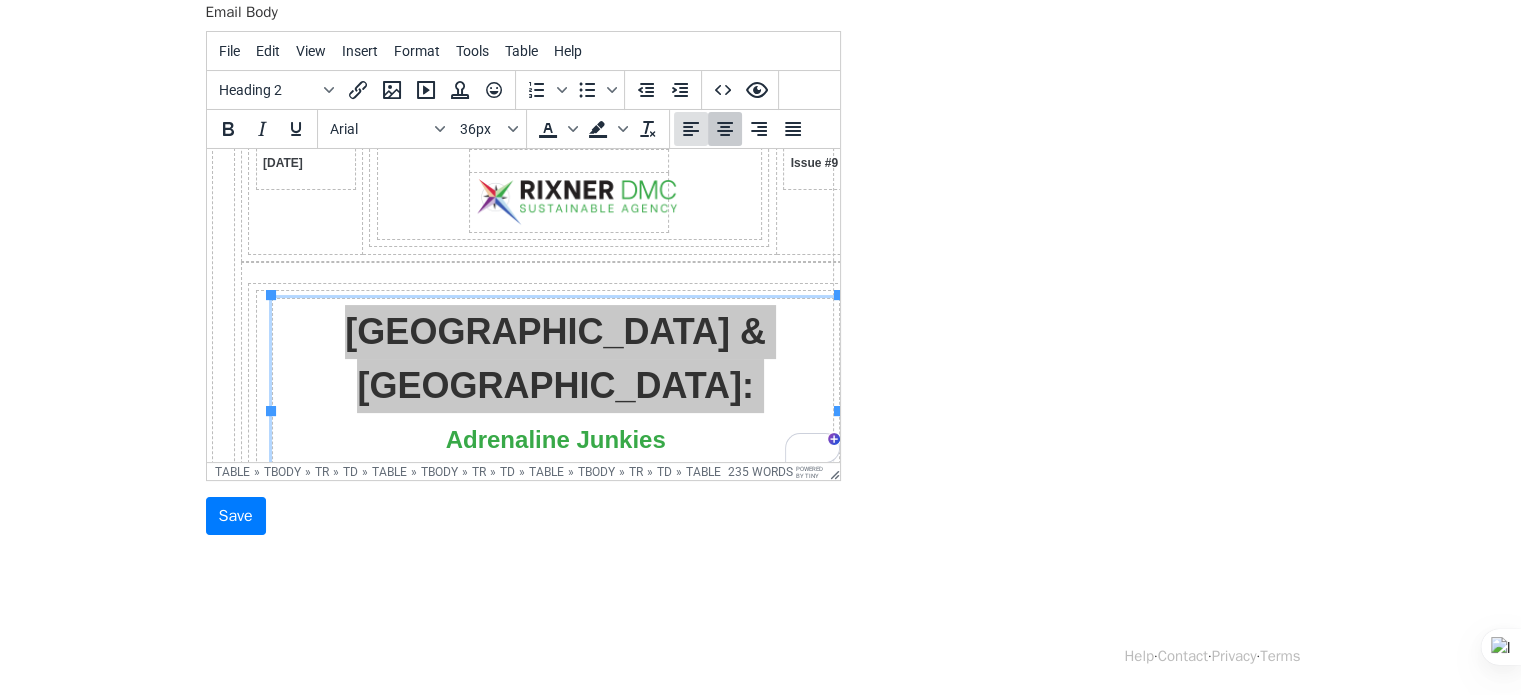 click 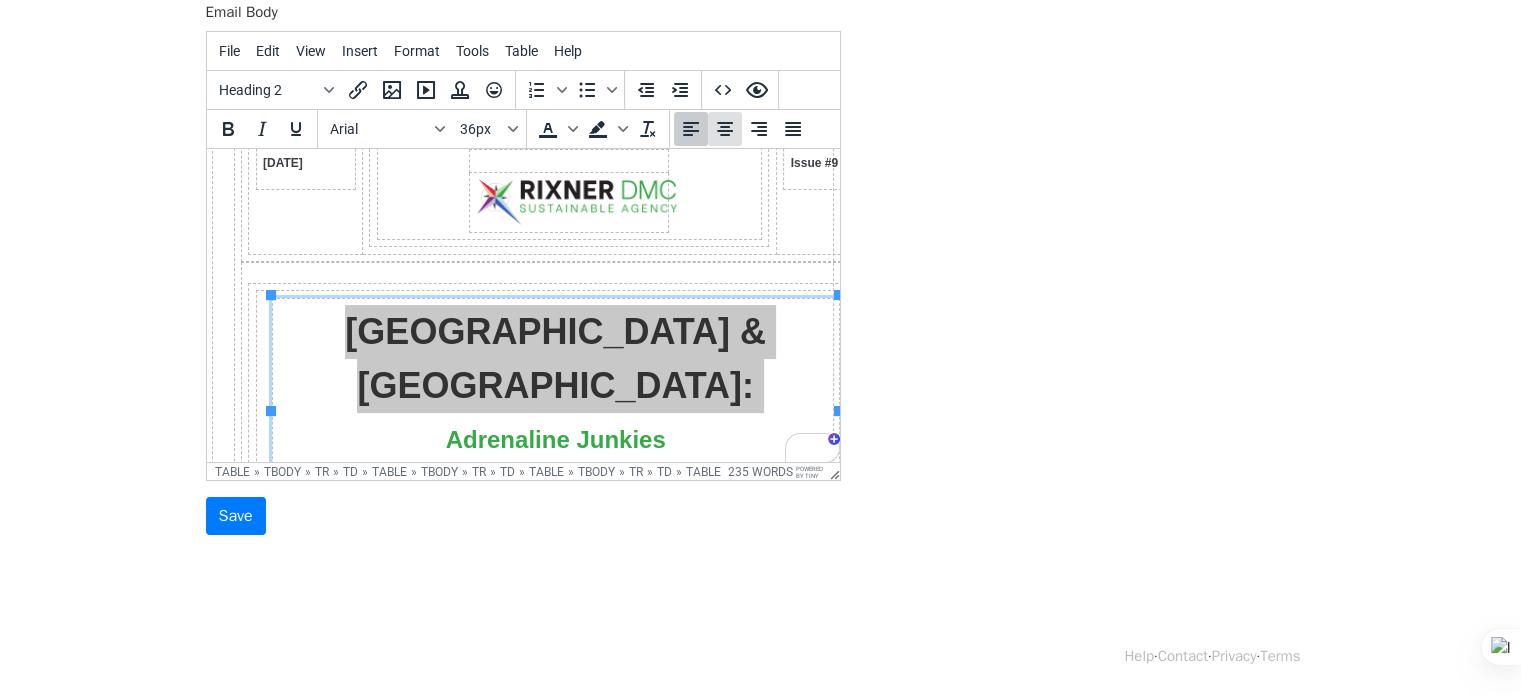 click 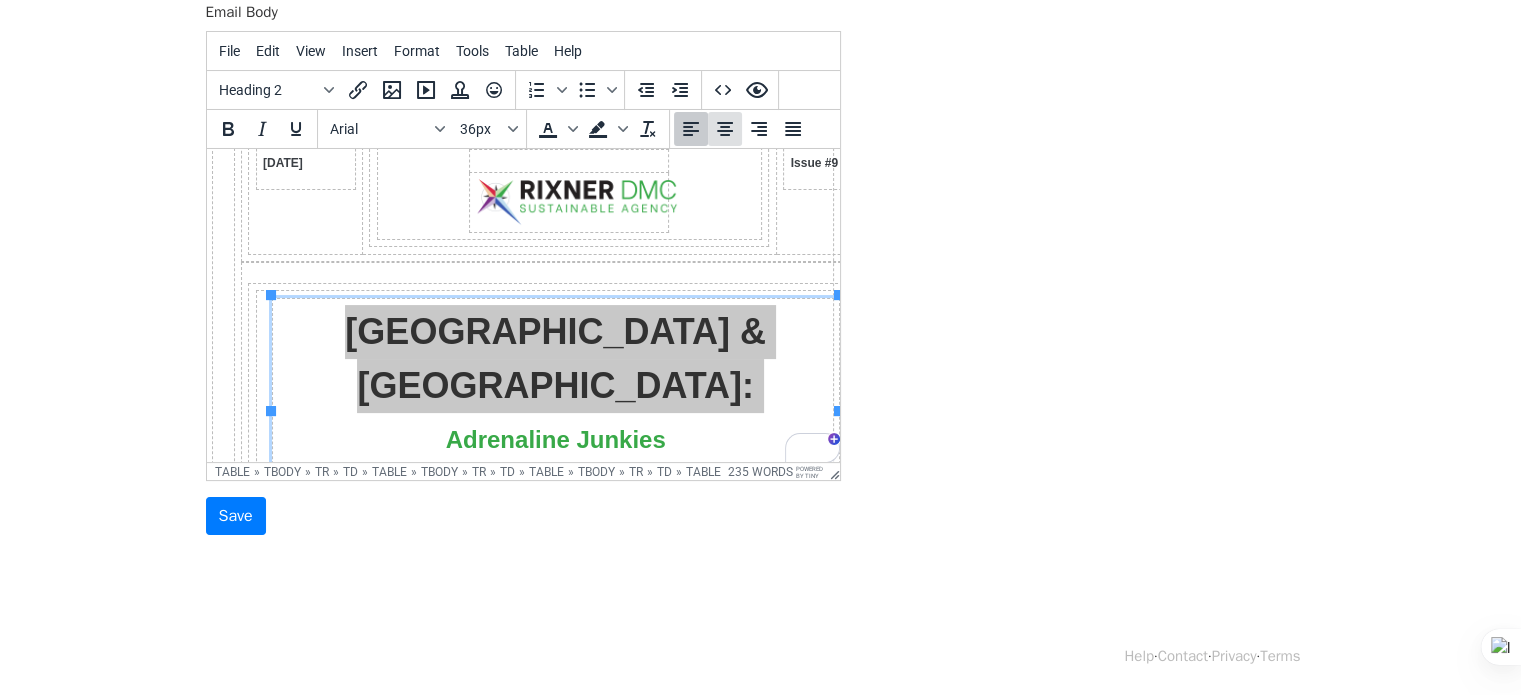 click 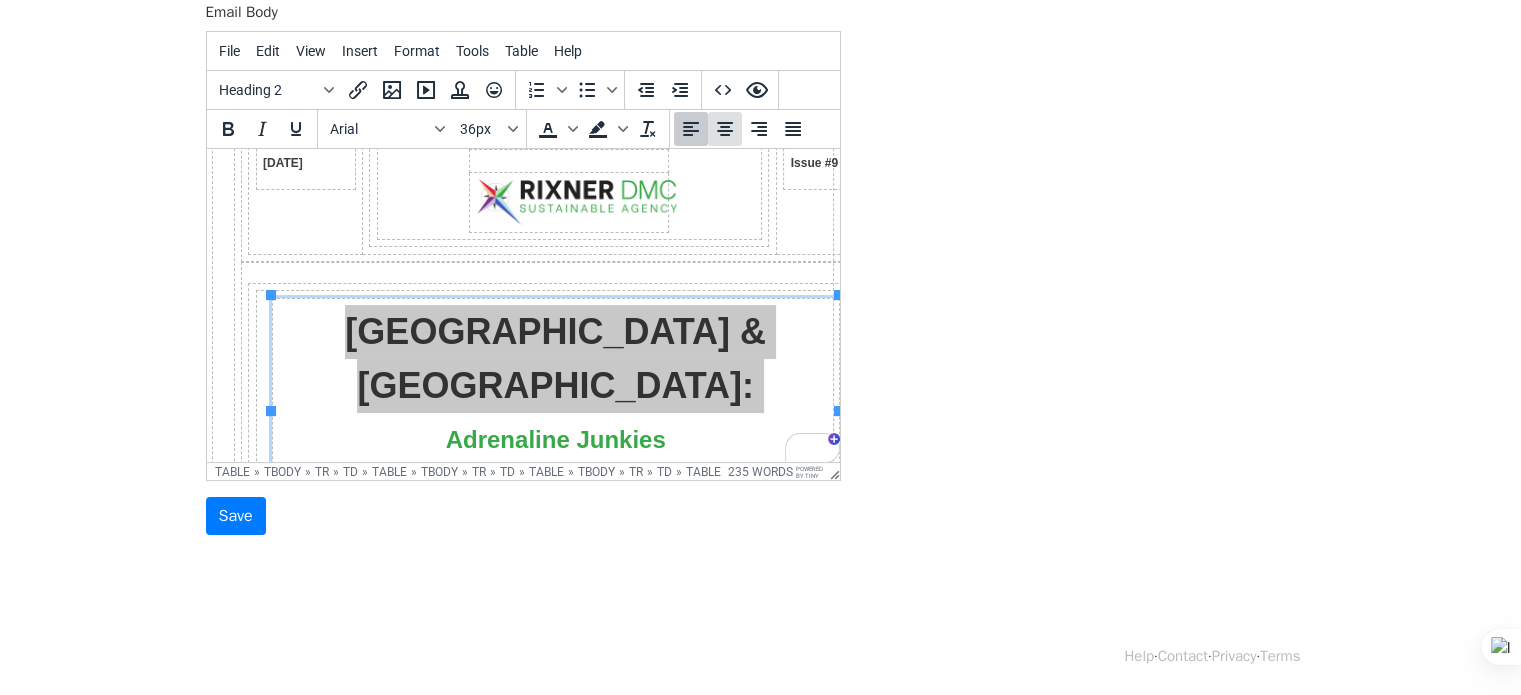 click 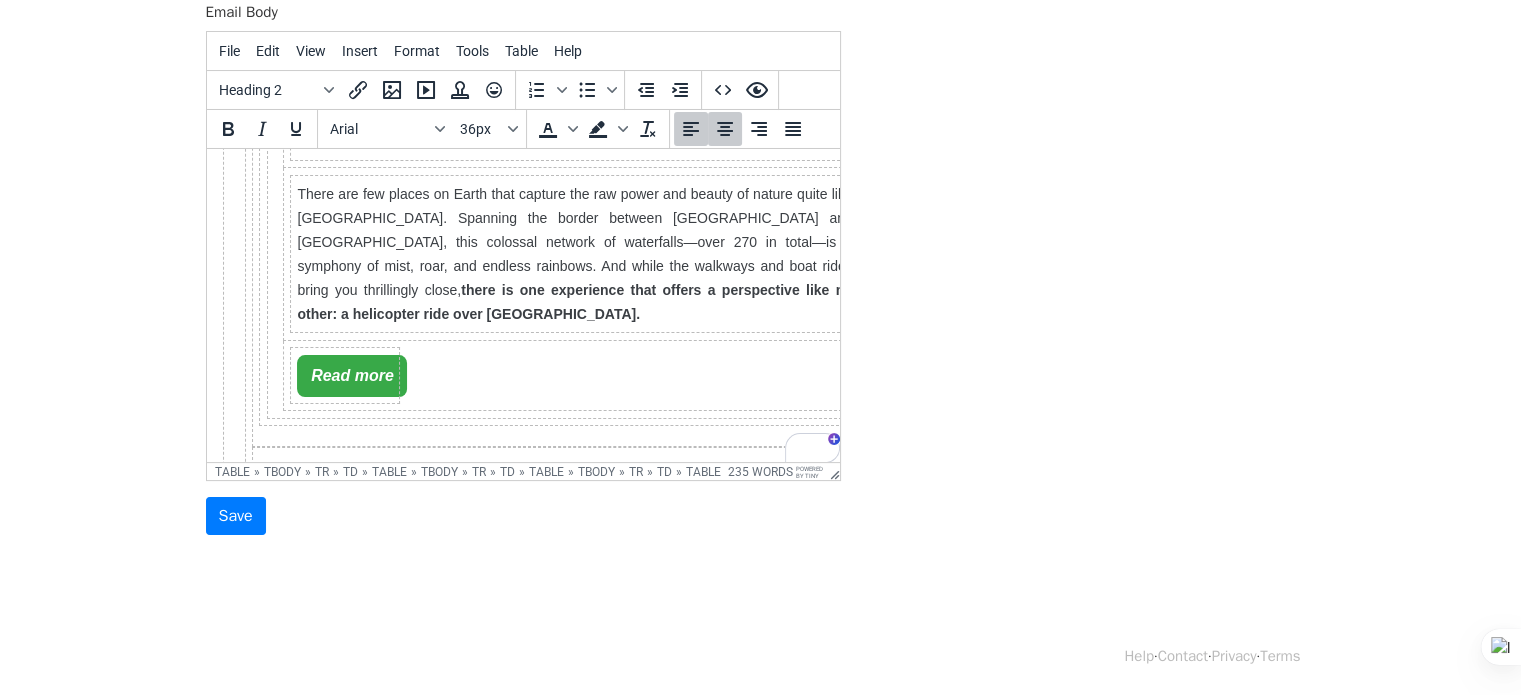 click on "Read more" at bounding box center (351, 376) 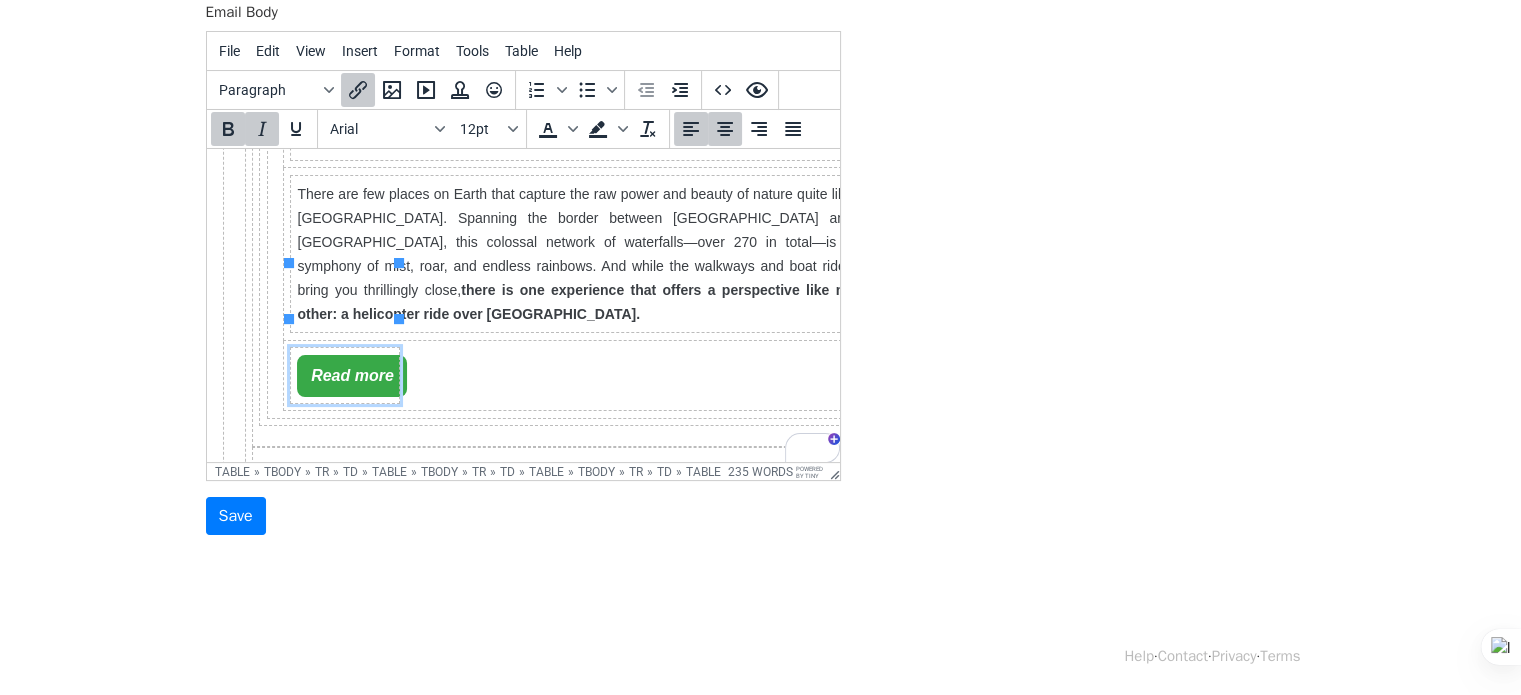 click on "Read more" at bounding box center [351, 375] 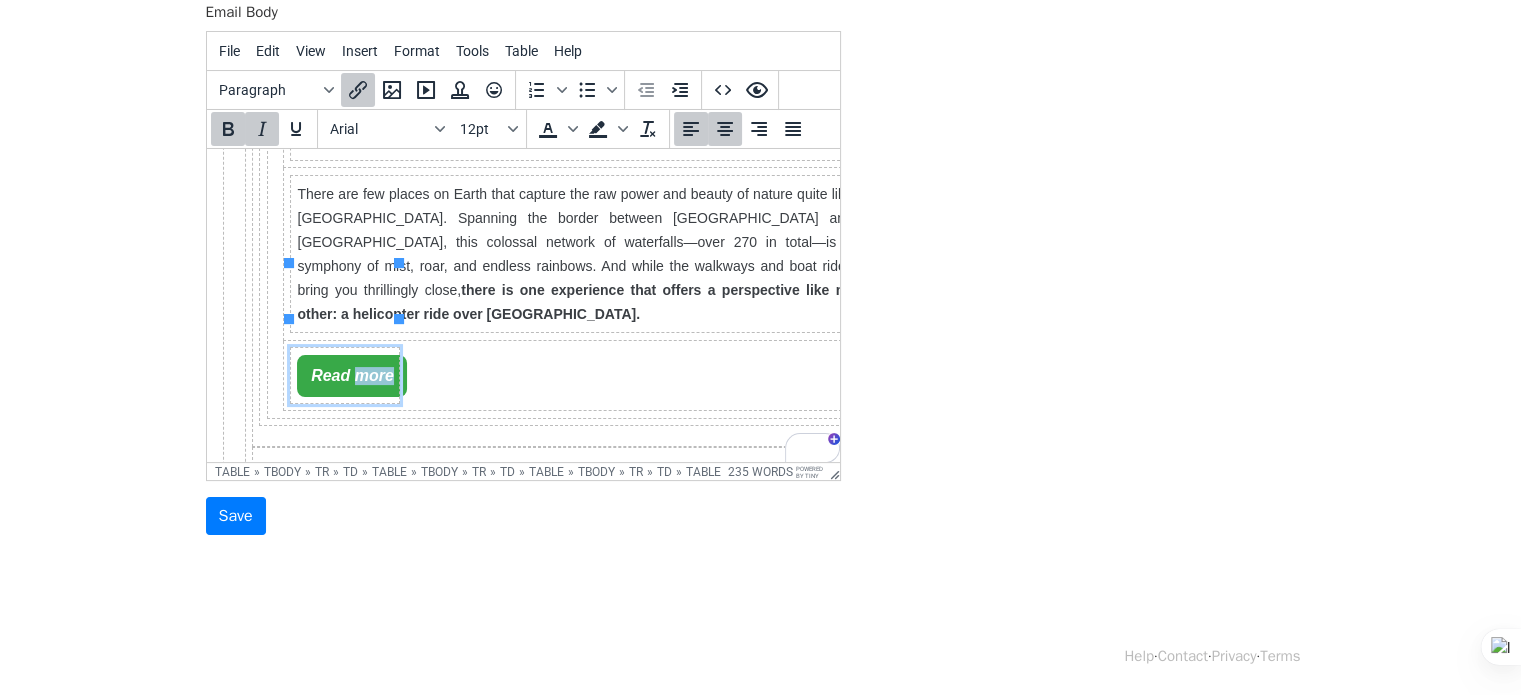 click on "Read more" at bounding box center (351, 375) 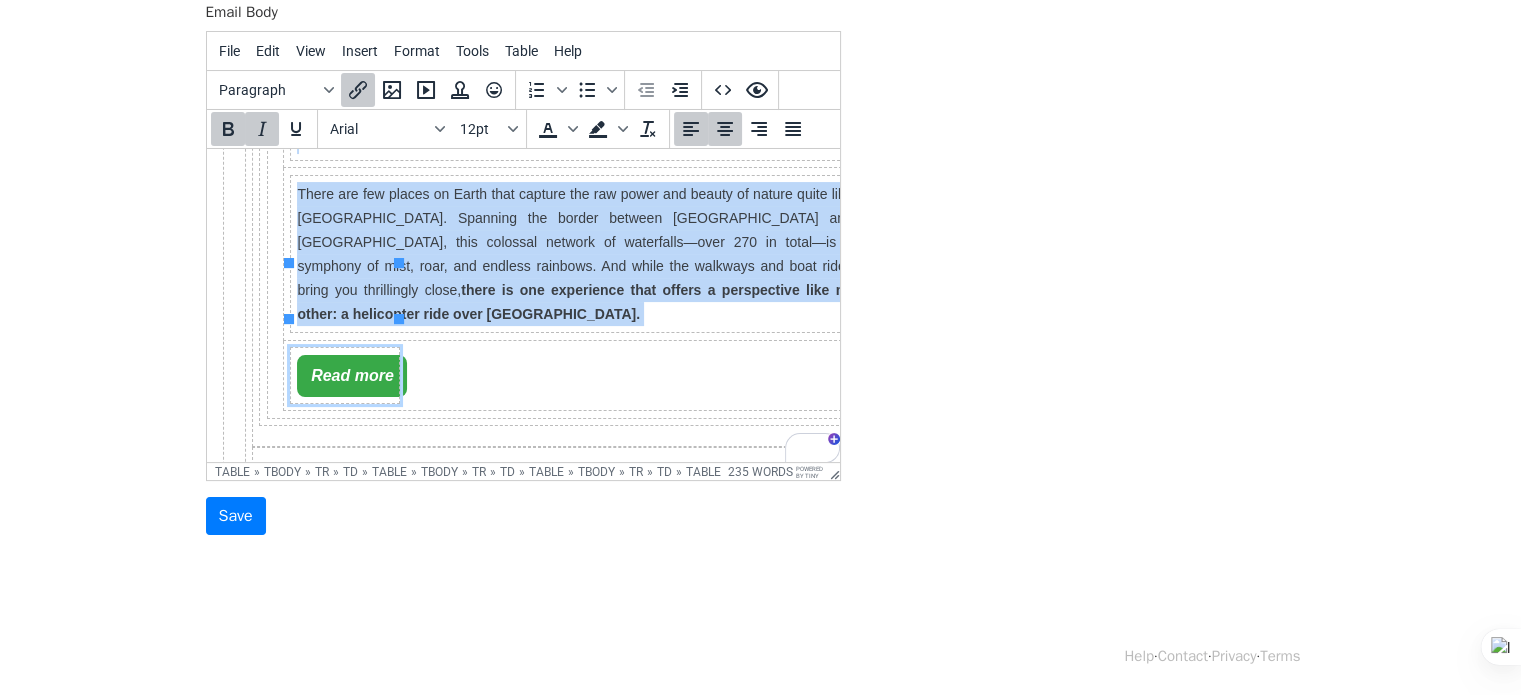 click on "Read more" at bounding box center (351, 375) 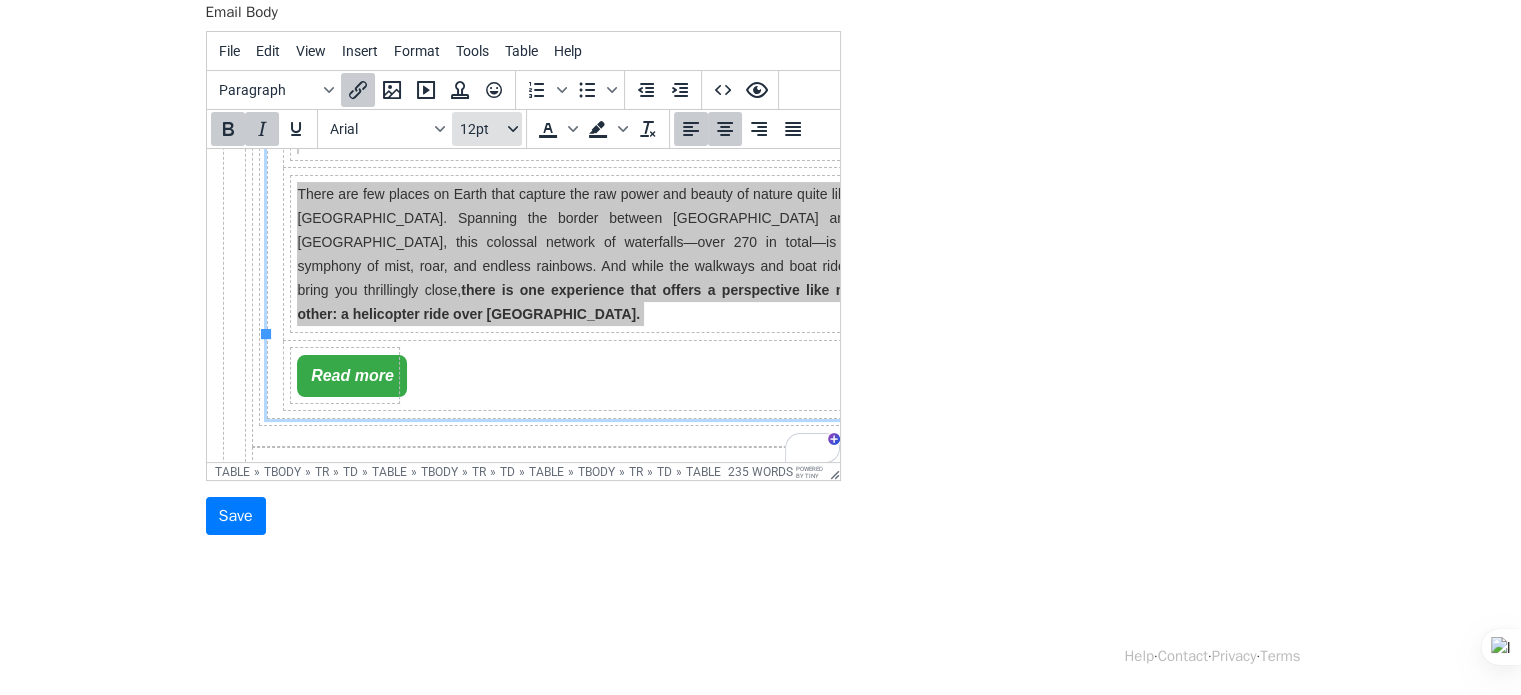 click 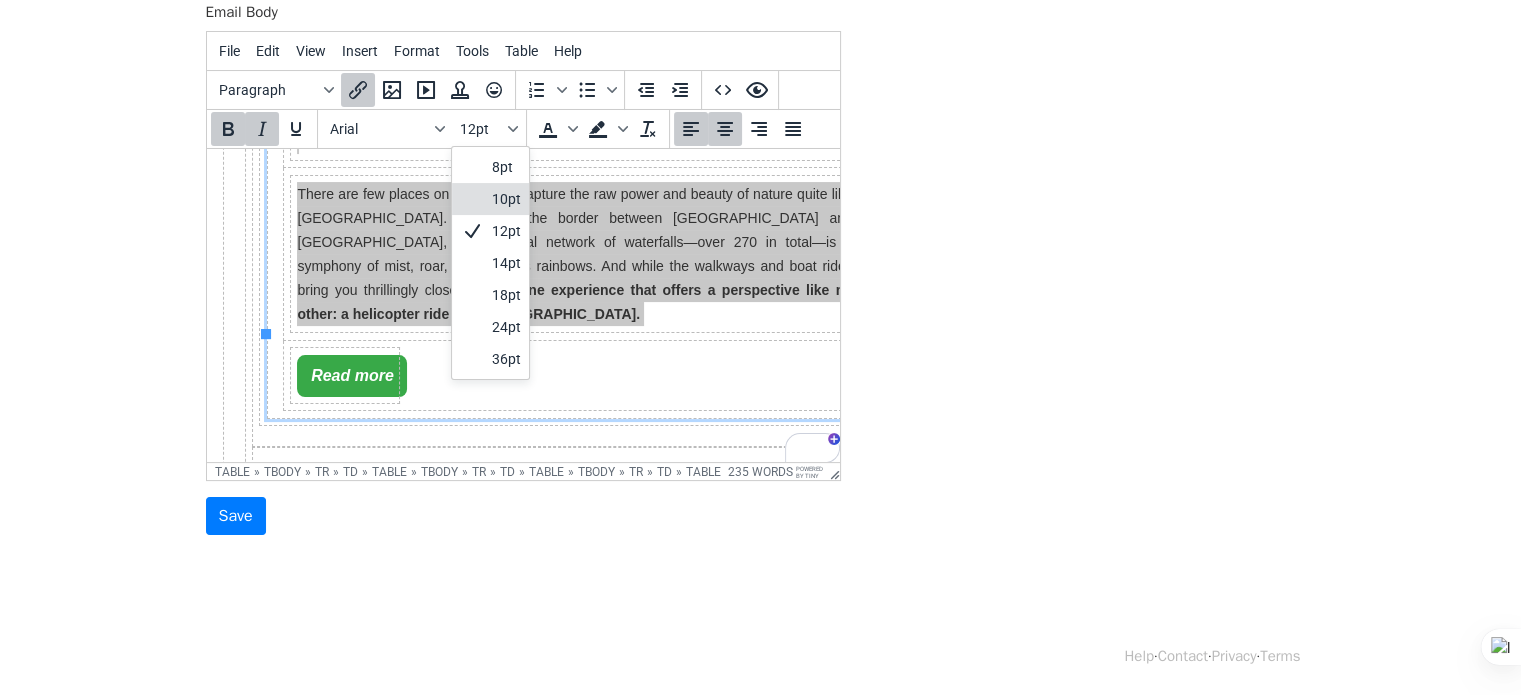 click on "10pt" at bounding box center [506, 199] 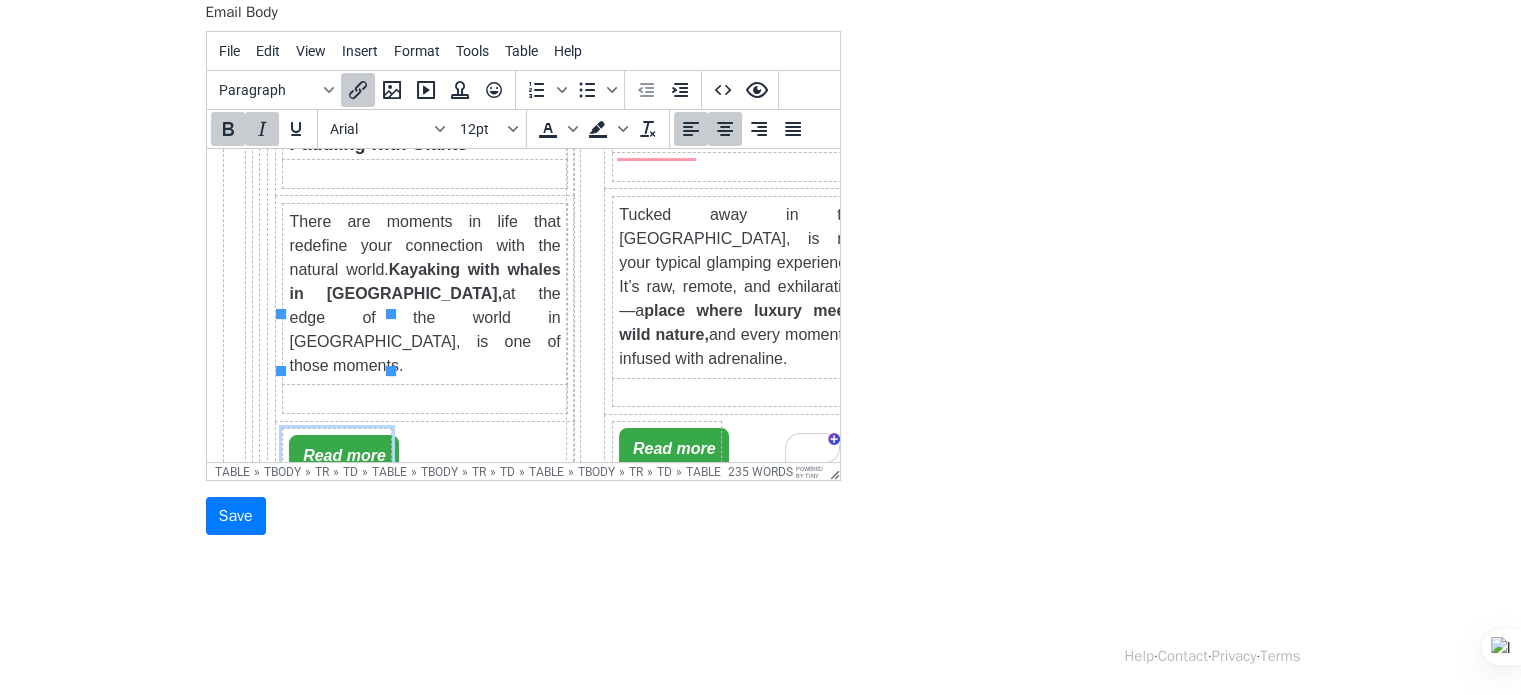 click on "Read more" at bounding box center (343, 455) 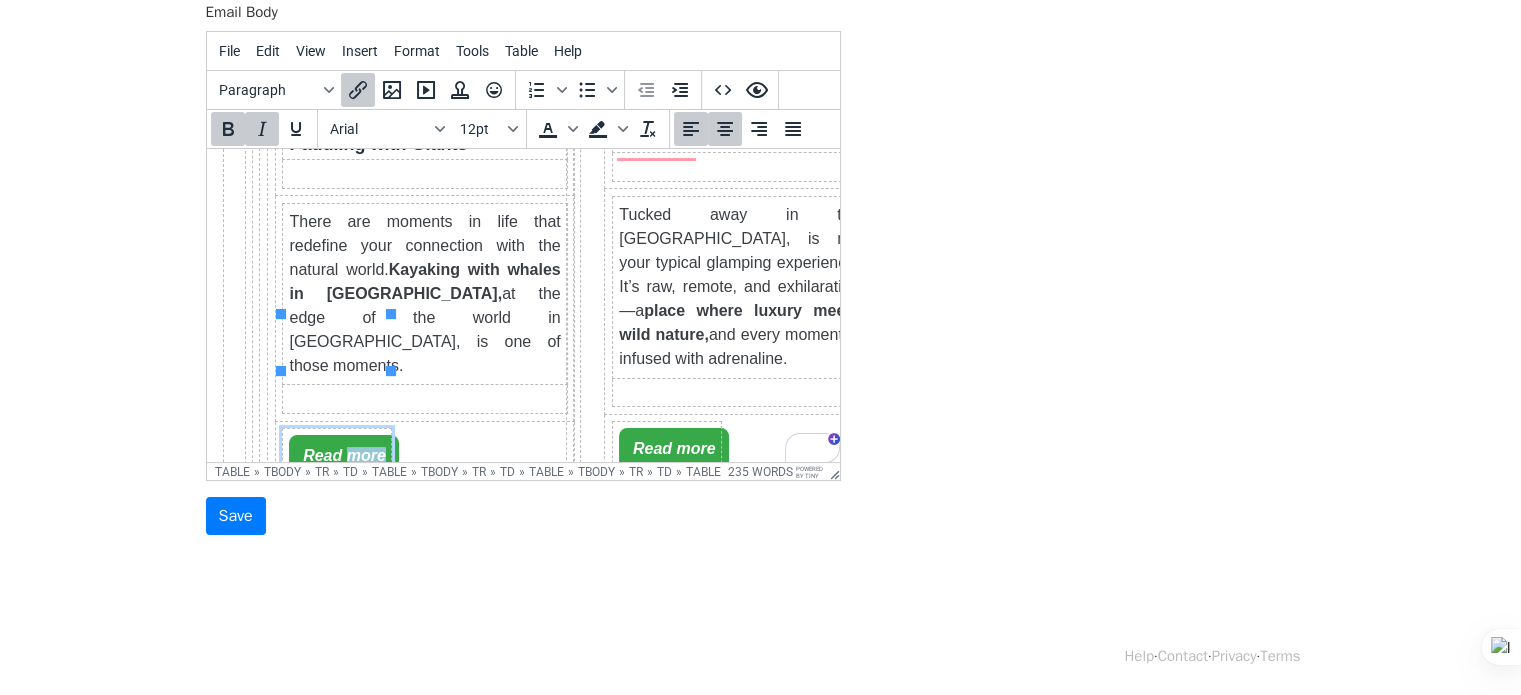 click on "Read more" at bounding box center [343, 455] 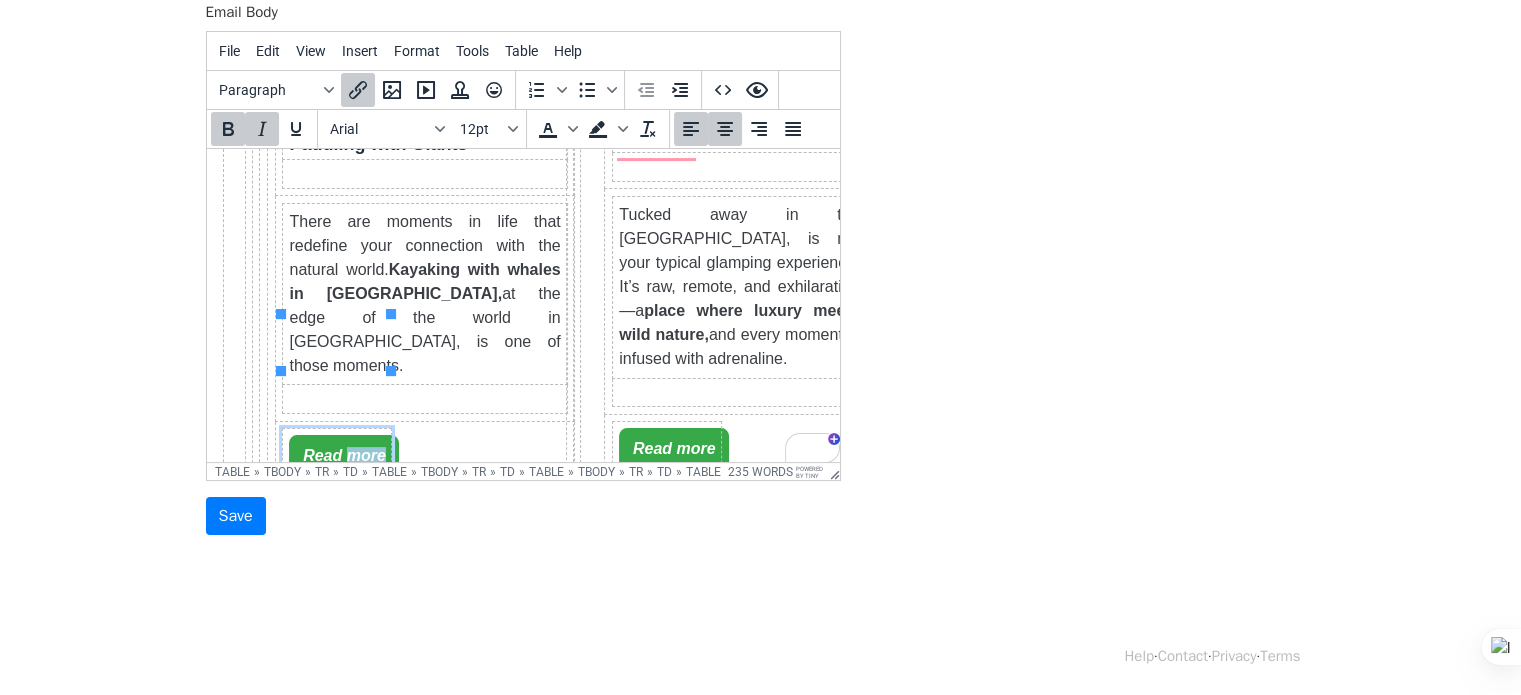 click on "Read more" at bounding box center [343, 455] 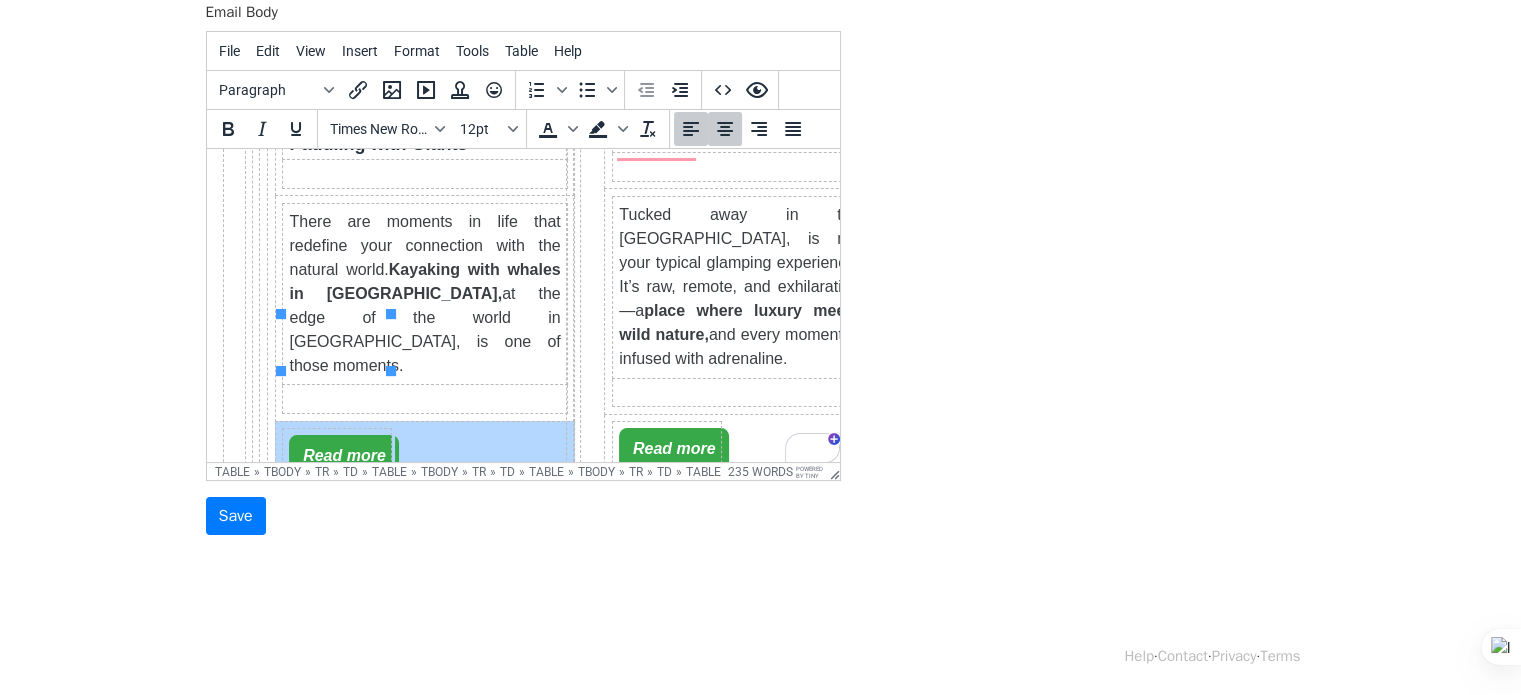 drag, startPoint x: 300, startPoint y: 343, endPoint x: 399, endPoint y: 345, distance: 99.0202 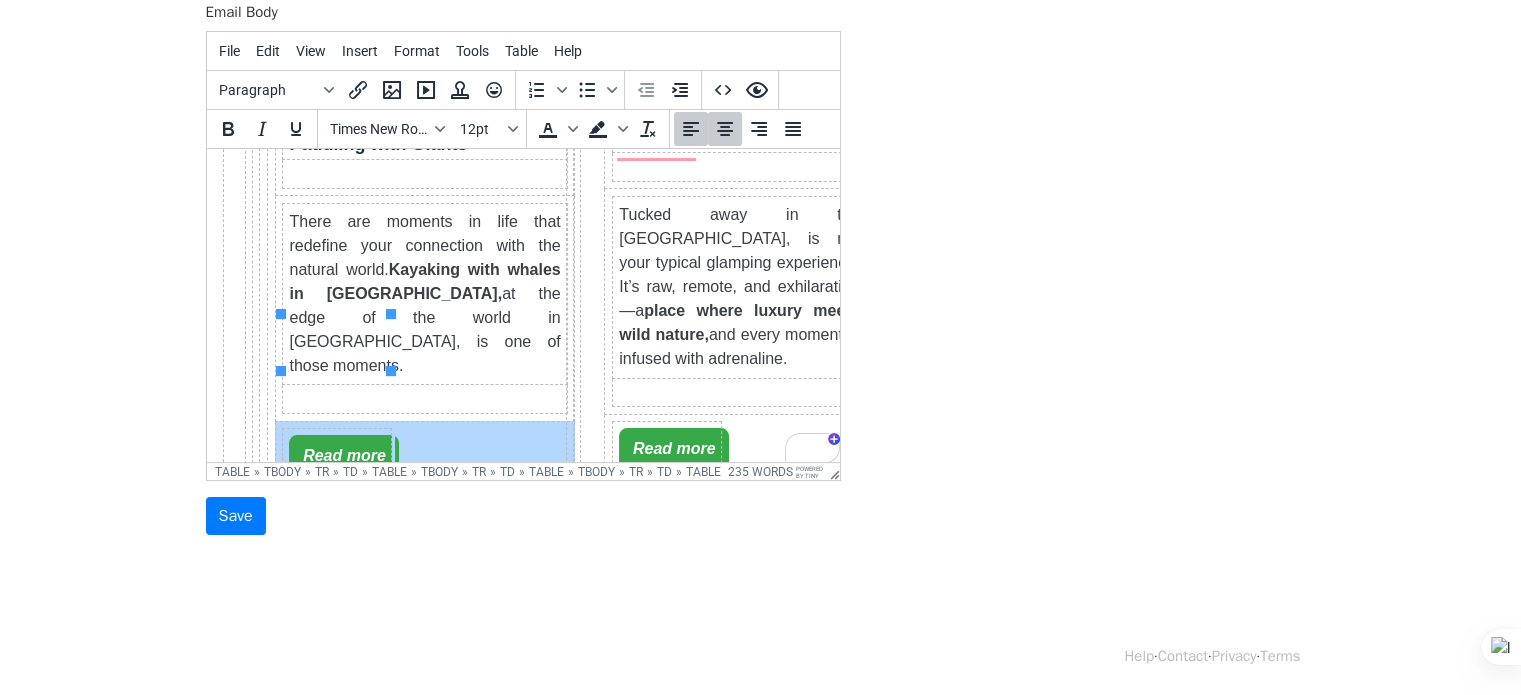 click on "Read more" at bounding box center (424, 456) 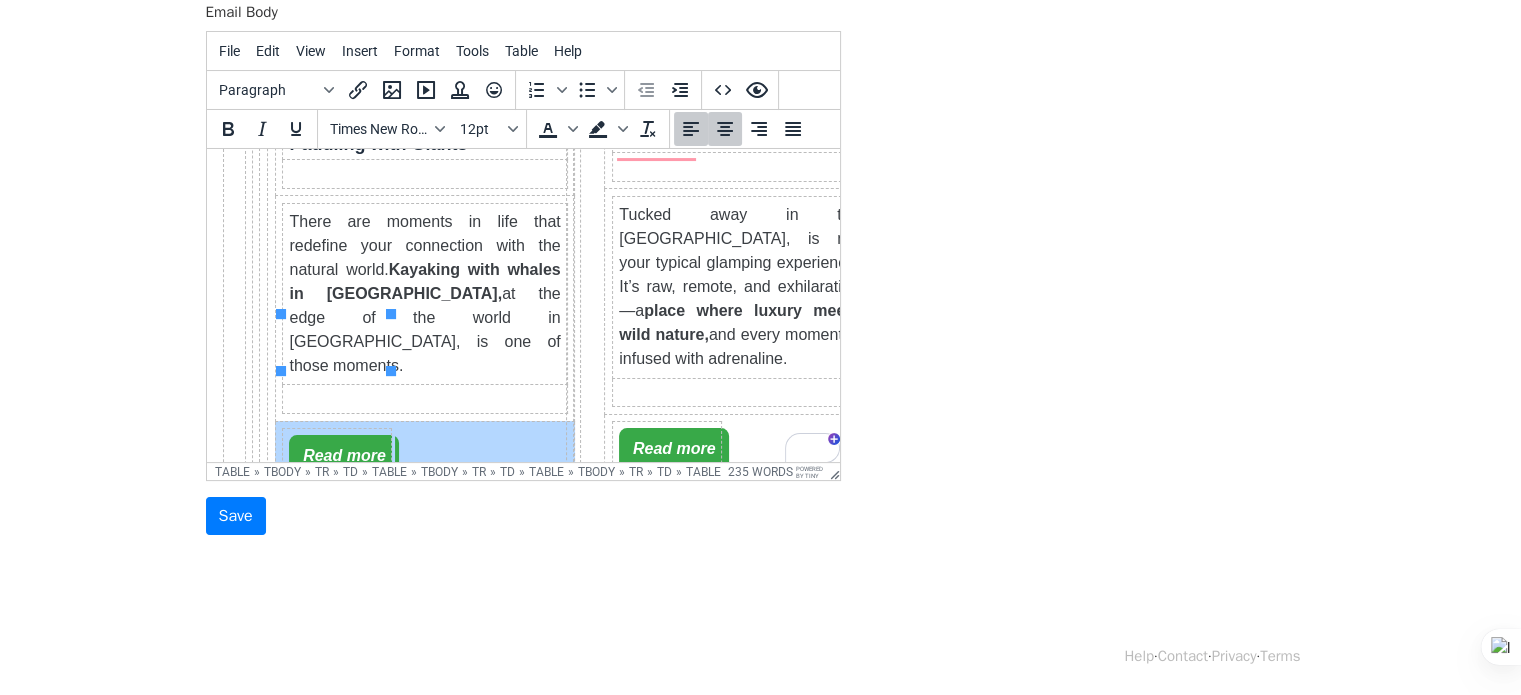 click on "Read more" at bounding box center [343, 455] 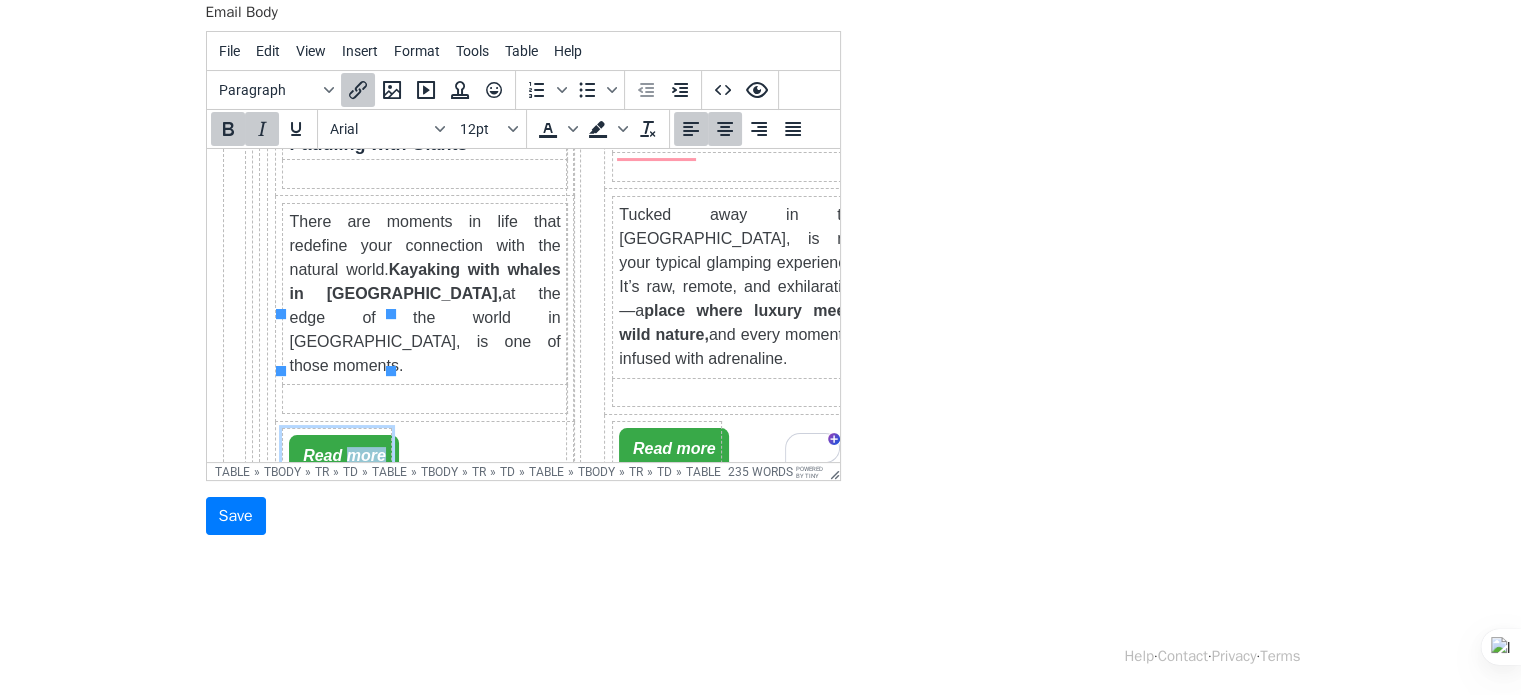 click on "Read more" at bounding box center [343, 455] 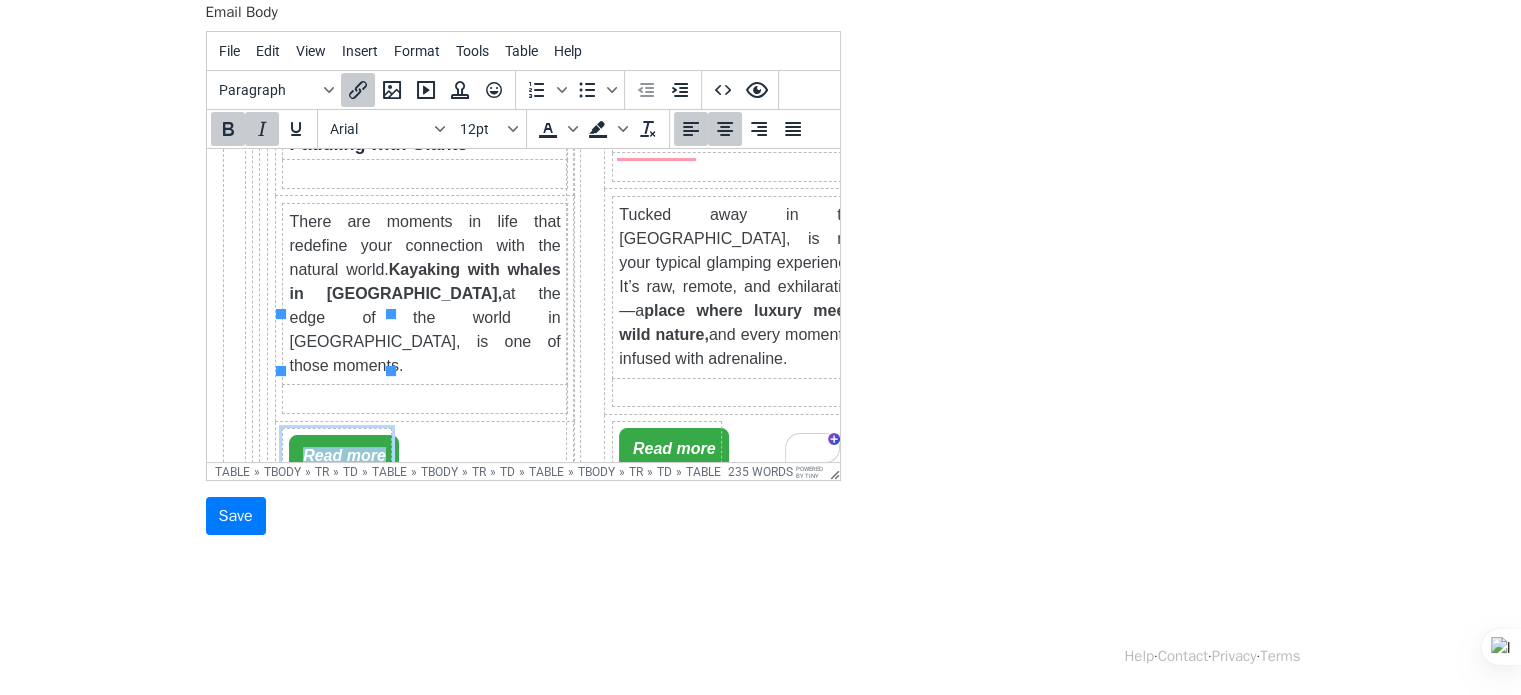 drag, startPoint x: 303, startPoint y: 340, endPoint x: 383, endPoint y: 346, distance: 80.224686 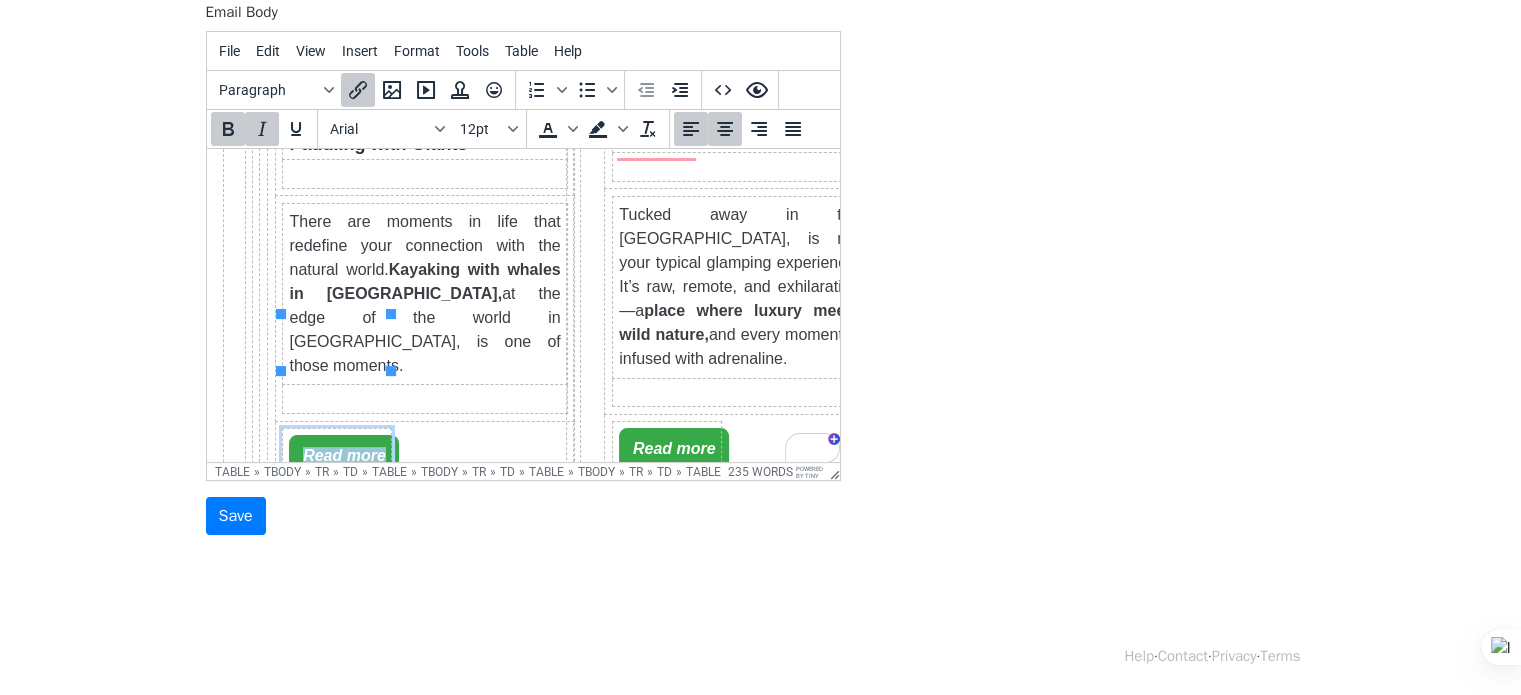 click on "Read more" at bounding box center (343, 455) 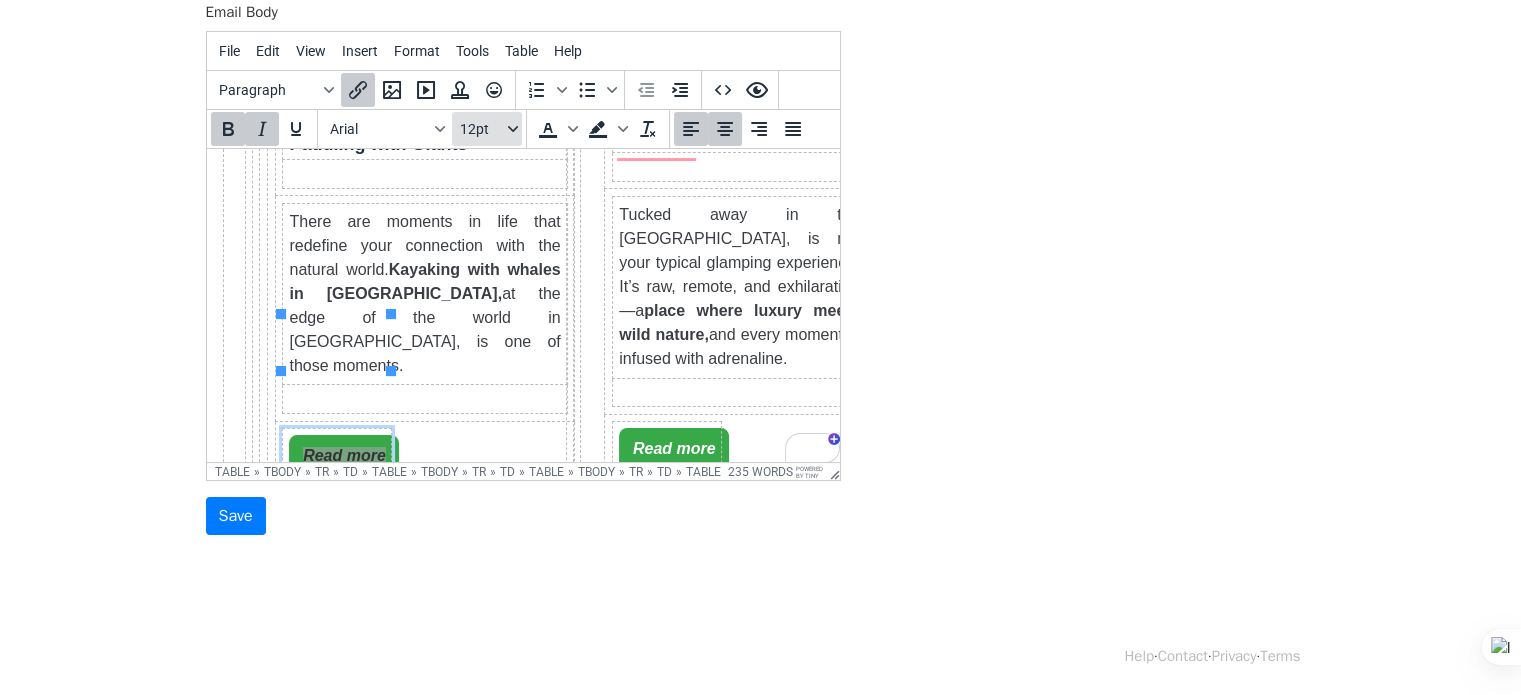 click on "12pt" at bounding box center [487, 129] 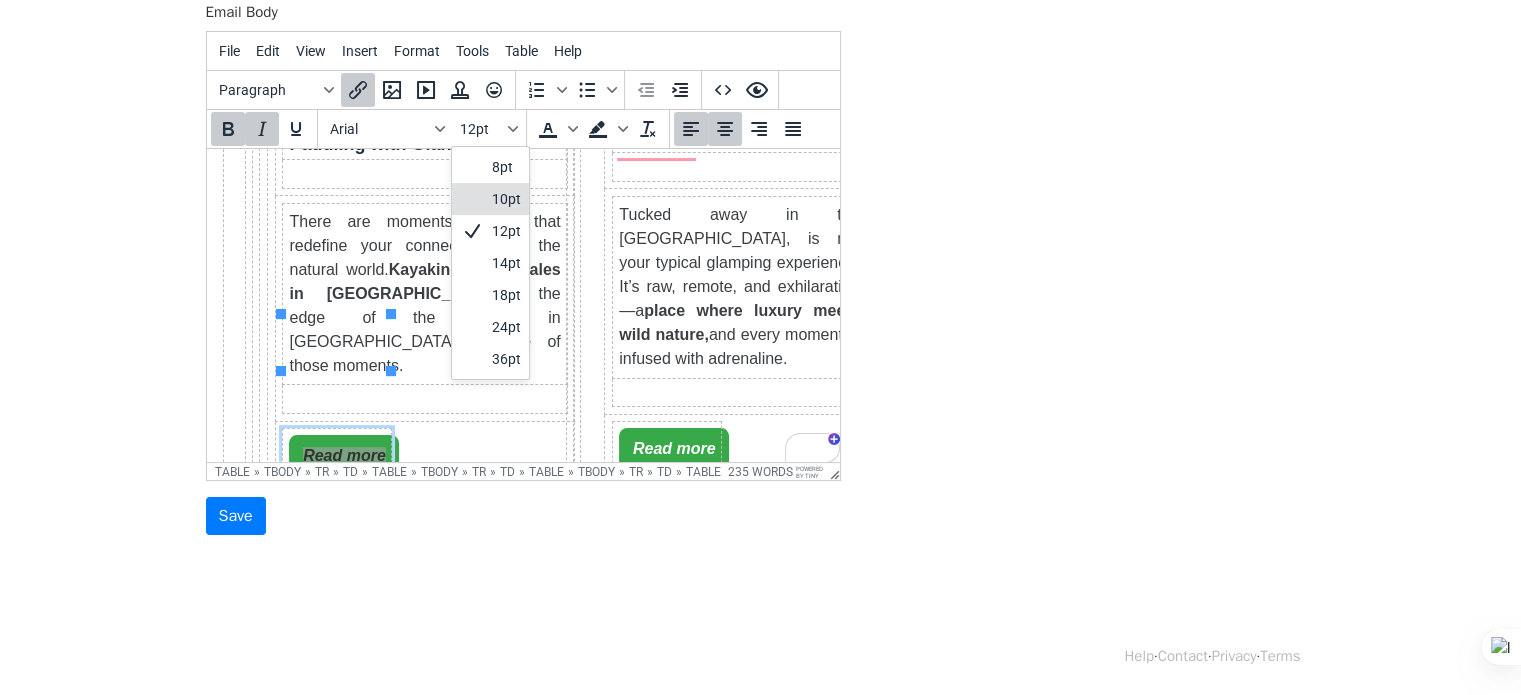 click on "10pt" at bounding box center (506, 199) 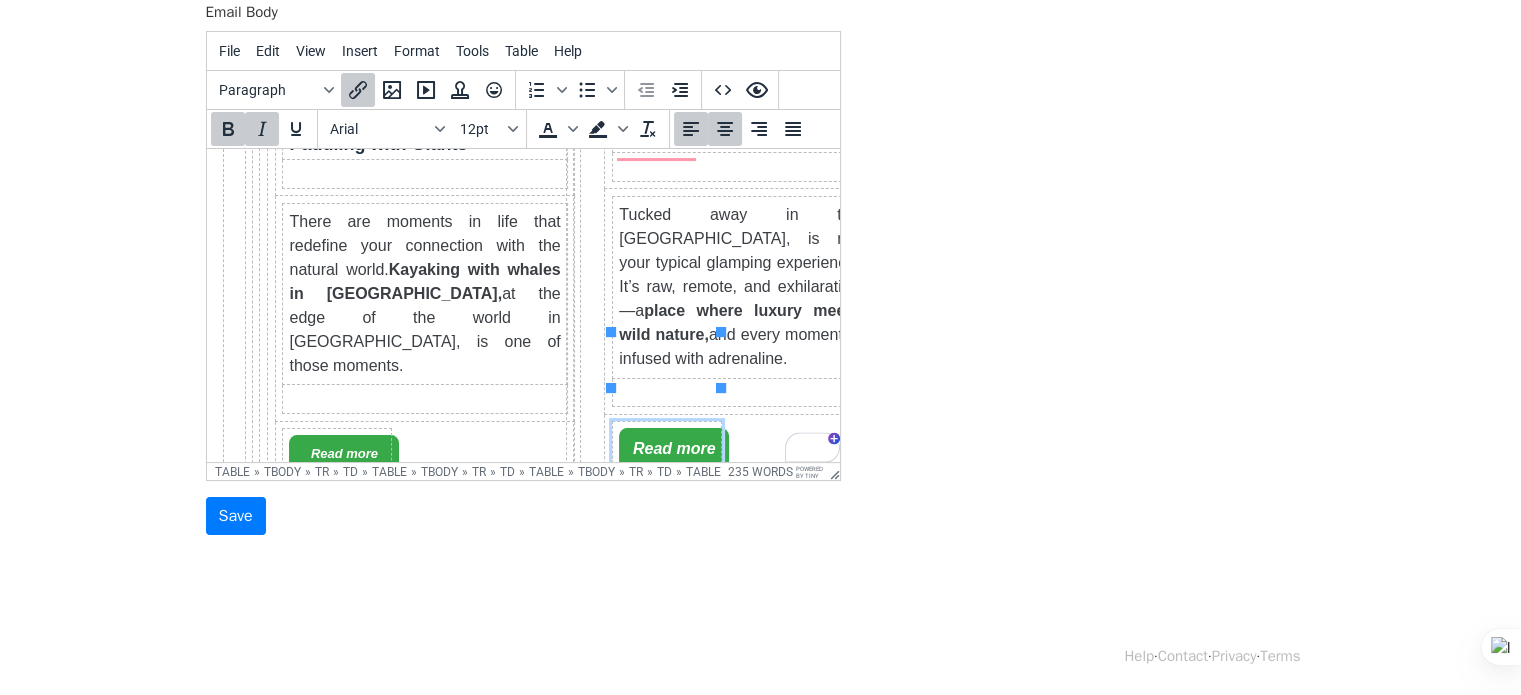 drag, startPoint x: 630, startPoint y: 358, endPoint x: 620, endPoint y: 353, distance: 11.18034 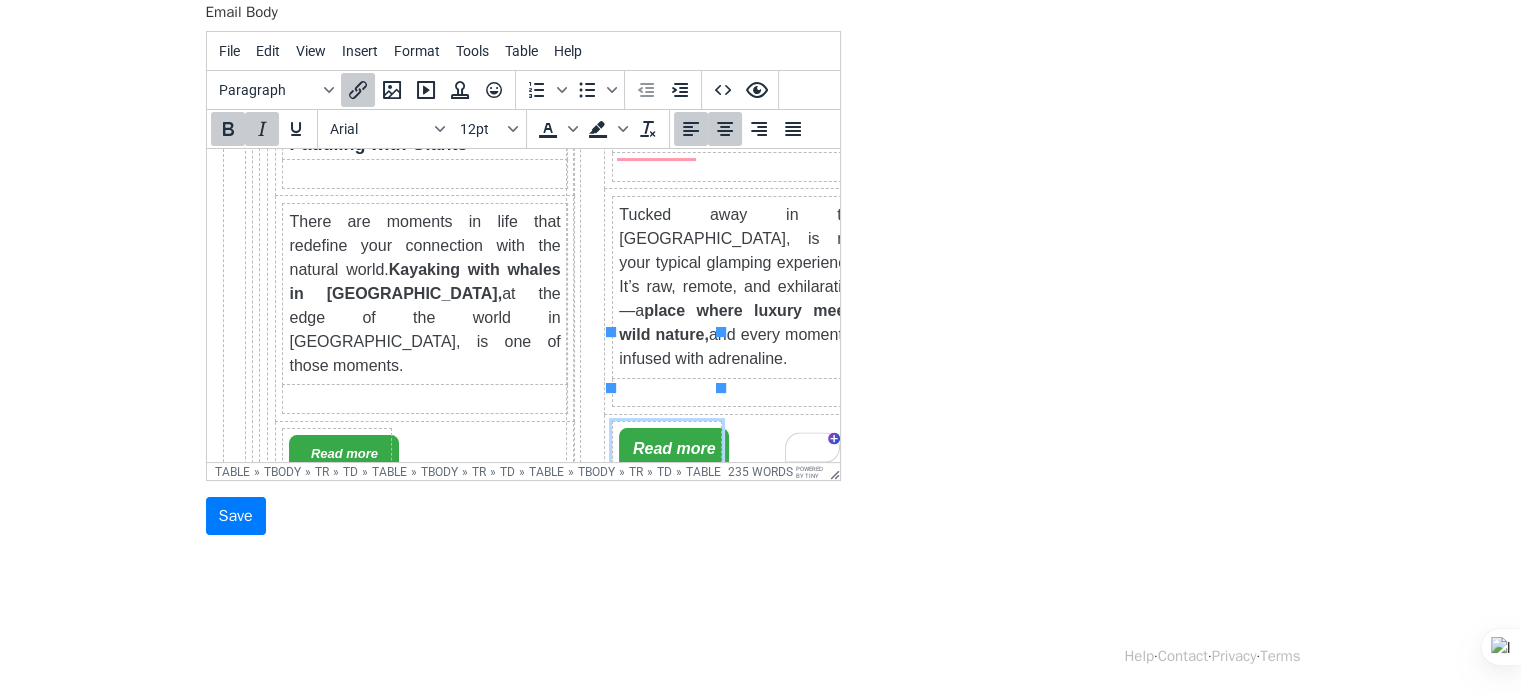 click on "﻿Read more" at bounding box center (673, 449) 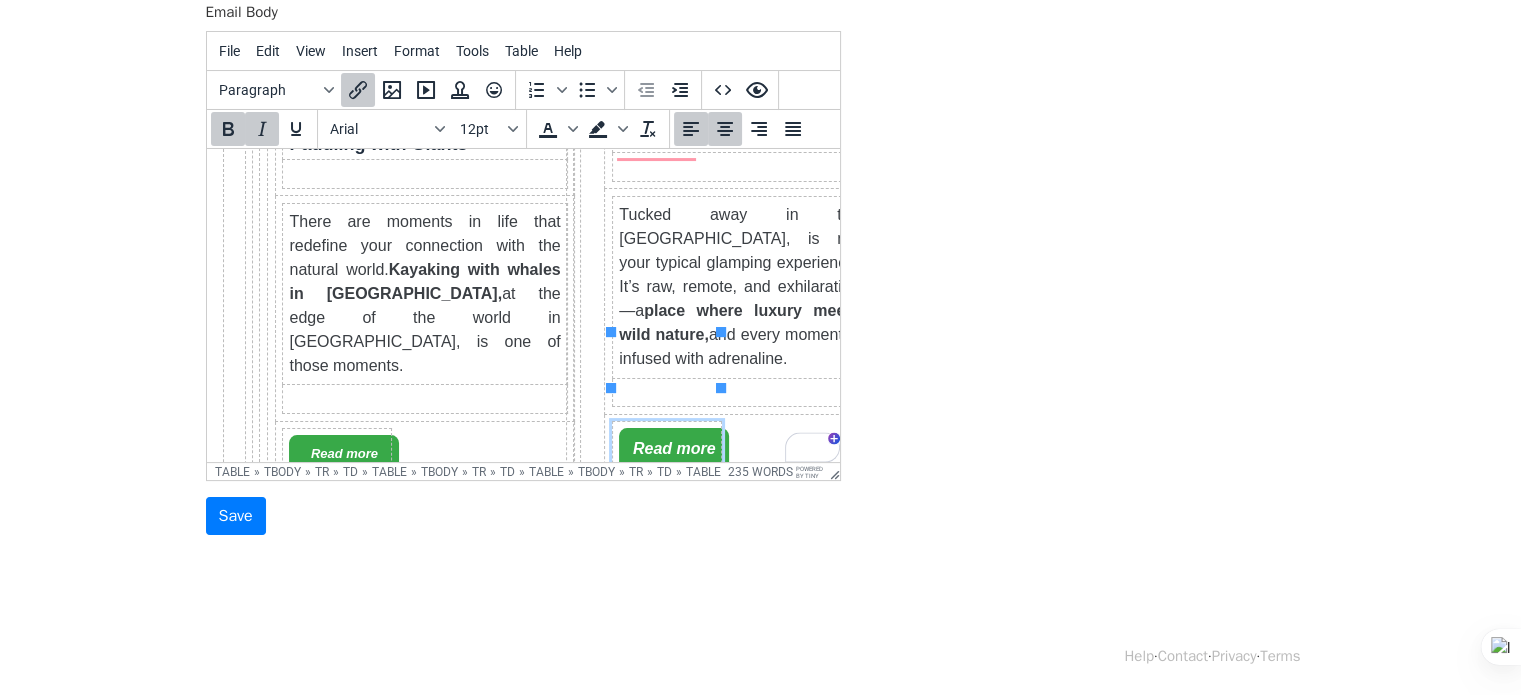 click on "﻿Read more" at bounding box center [673, 448] 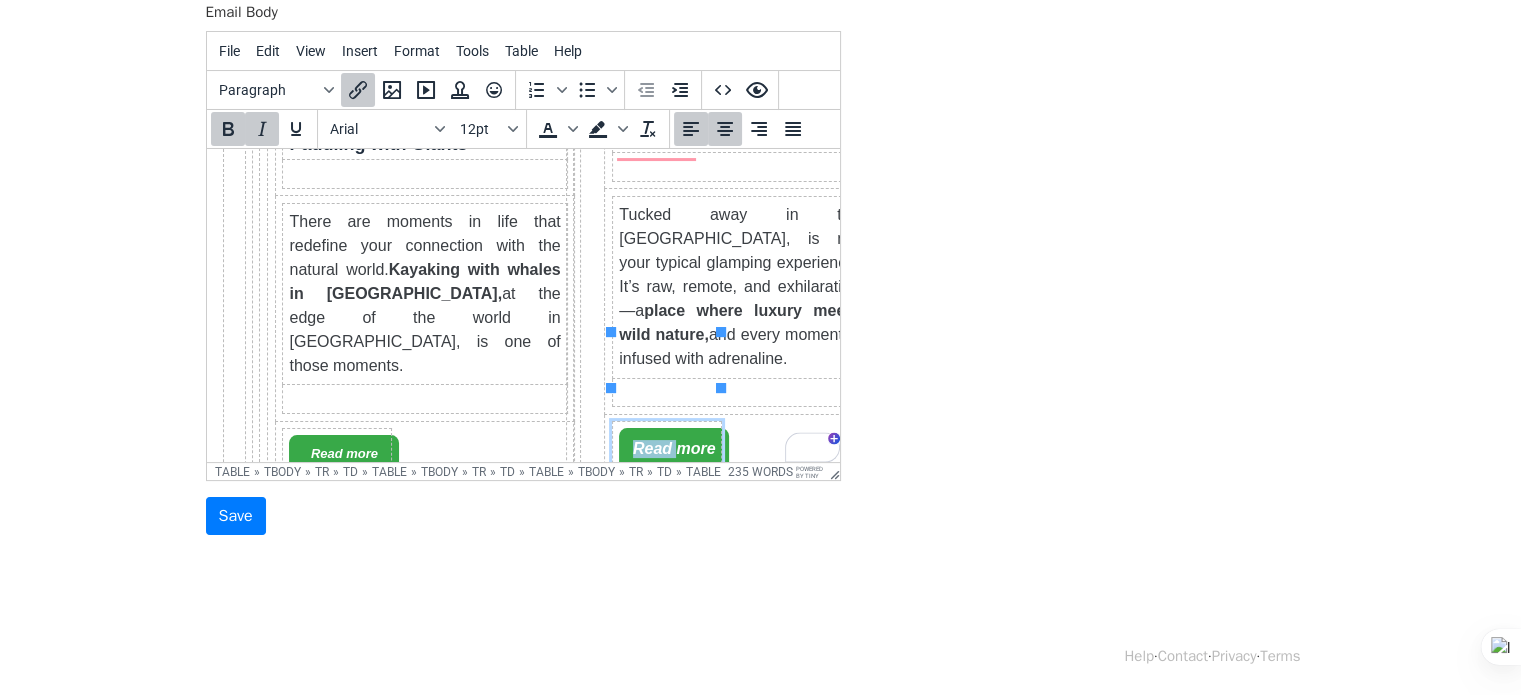 click on "Read more" at bounding box center (673, 448) 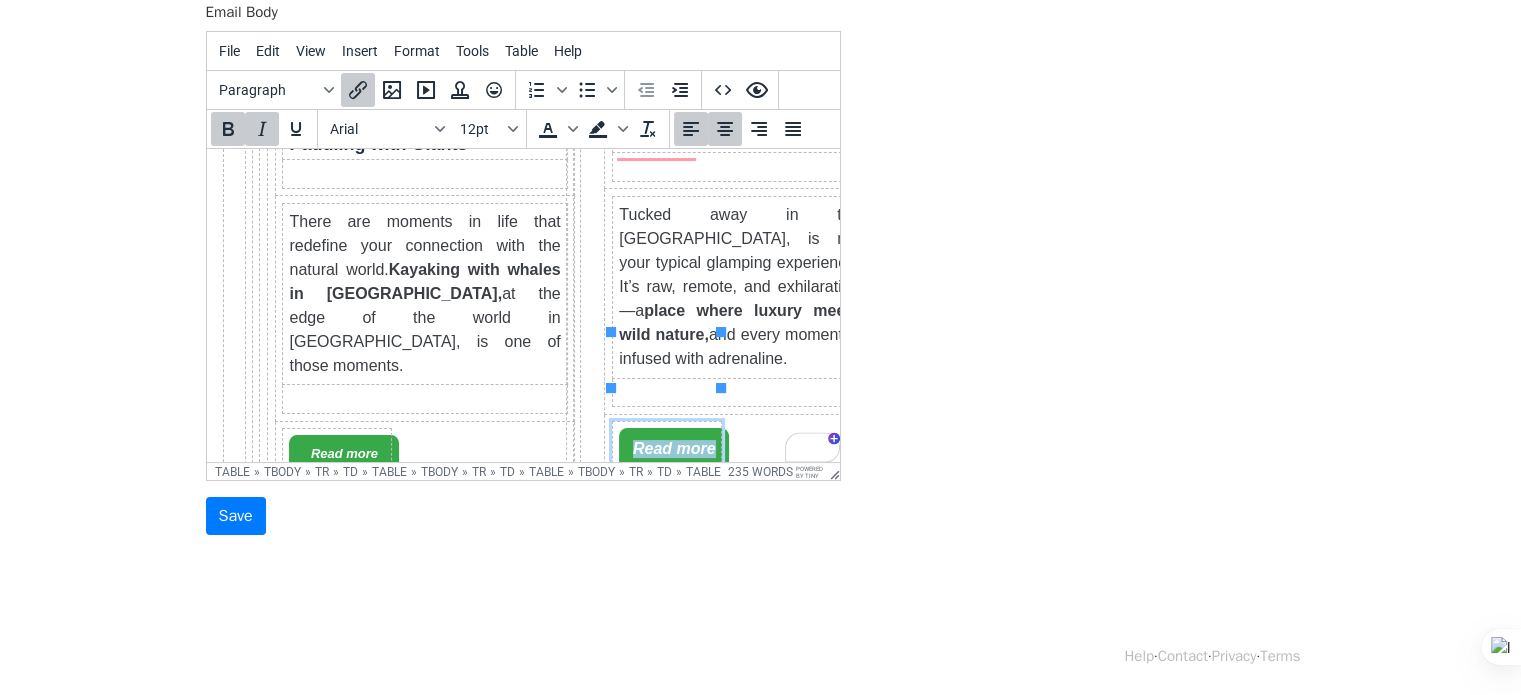 drag, startPoint x: 634, startPoint y: 358, endPoint x: 710, endPoint y: 372, distance: 77.27872 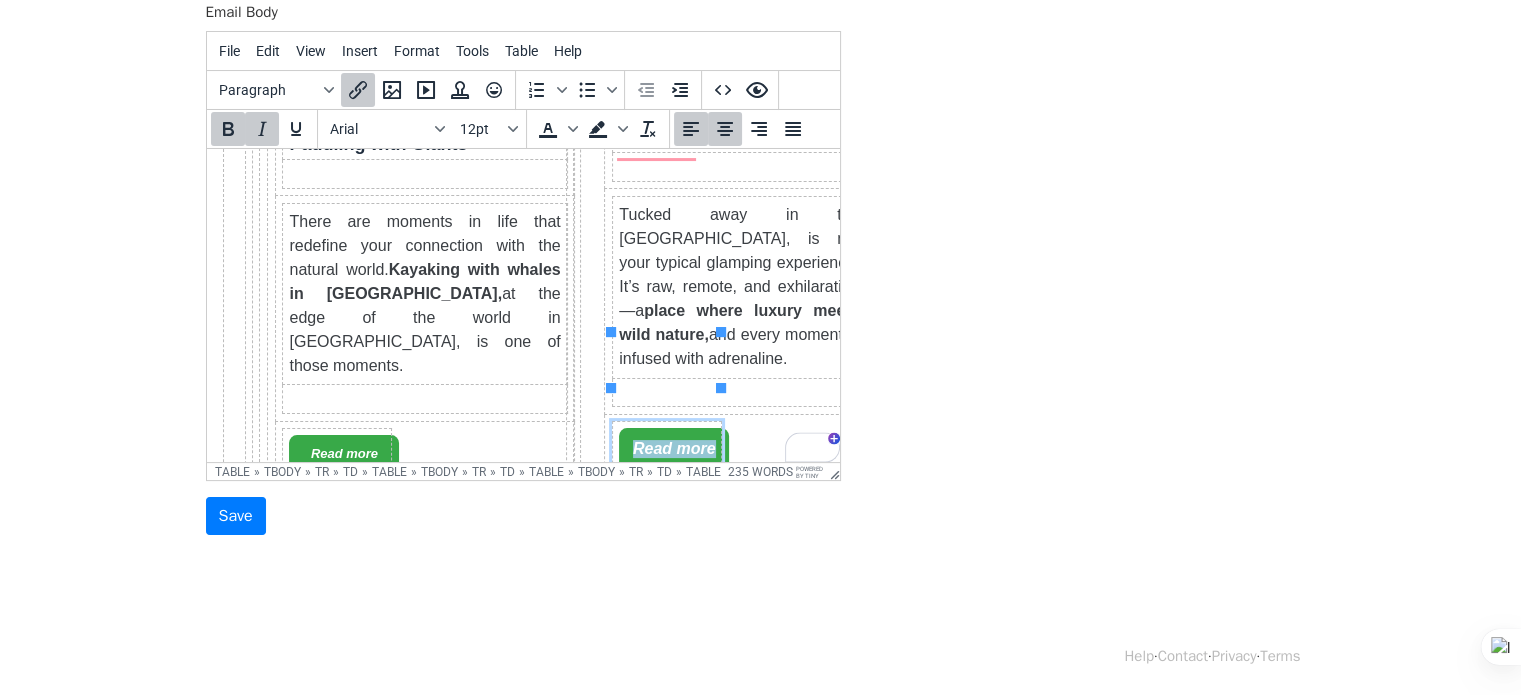 click on "Read more" at bounding box center [673, 449] 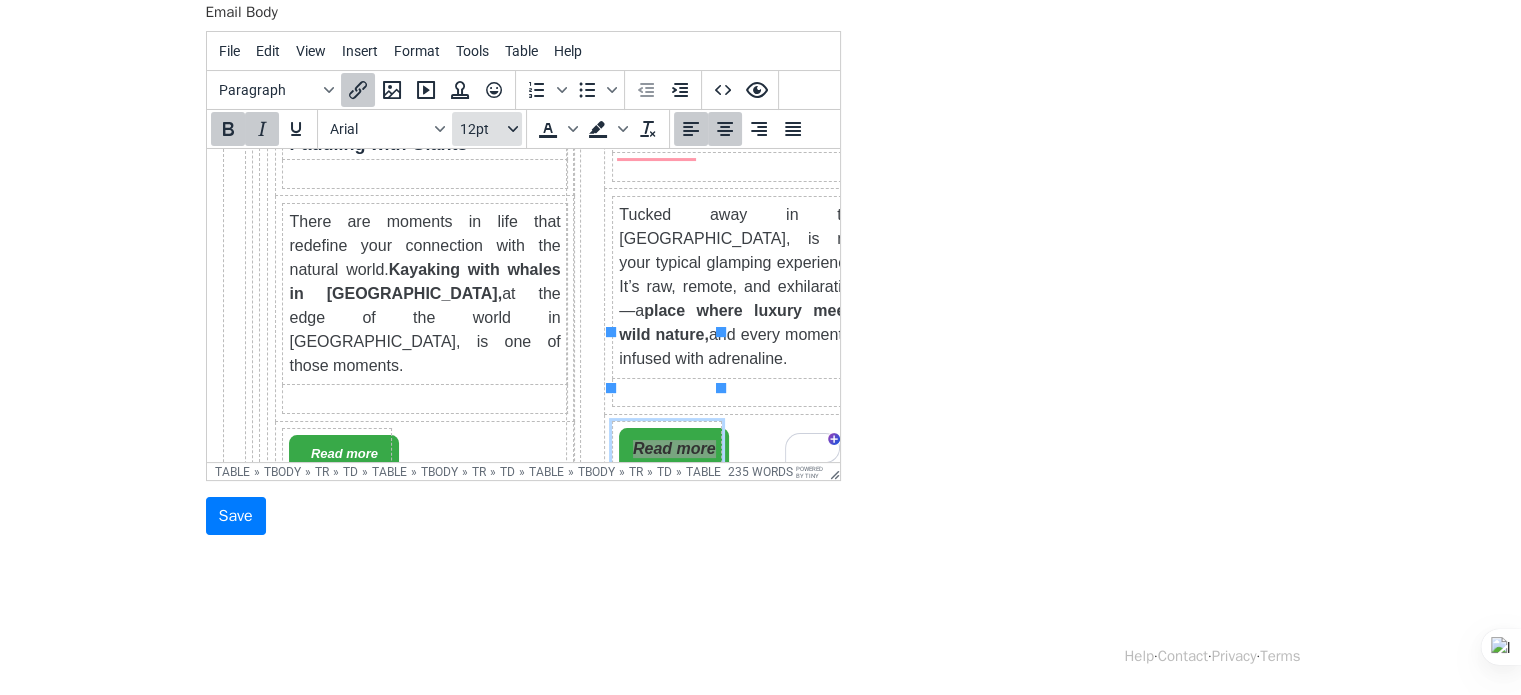 click on "12pt" at bounding box center (487, 129) 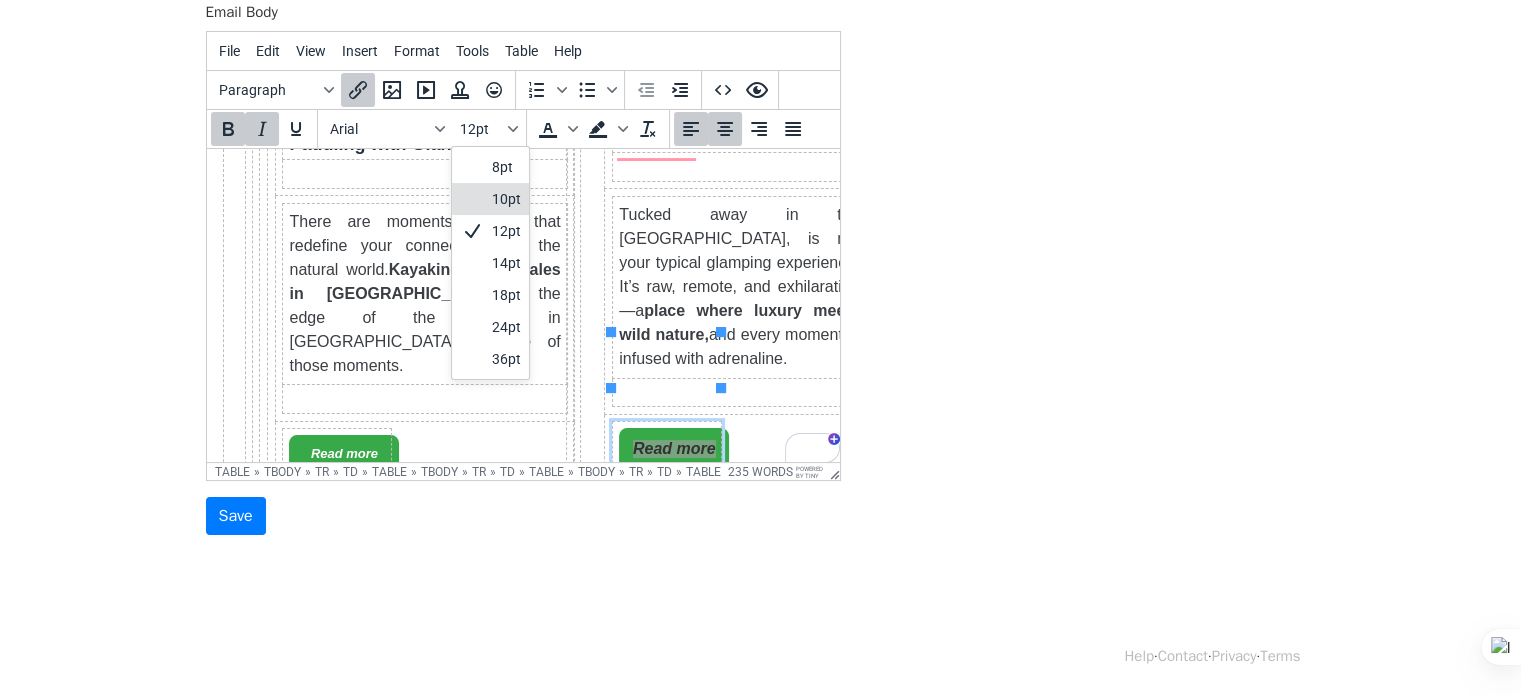 click on "10pt" at bounding box center (506, 199) 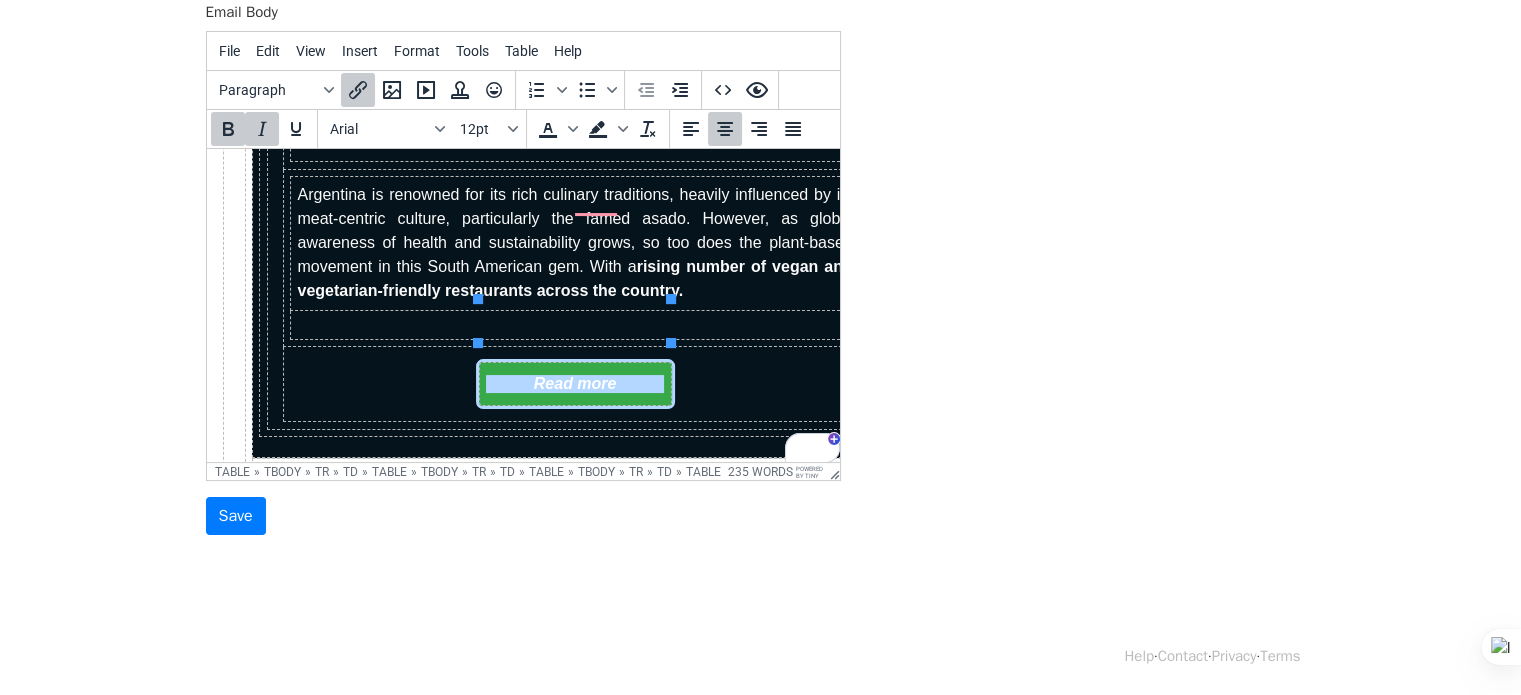 click on "Read more﻿" at bounding box center [574, 384] 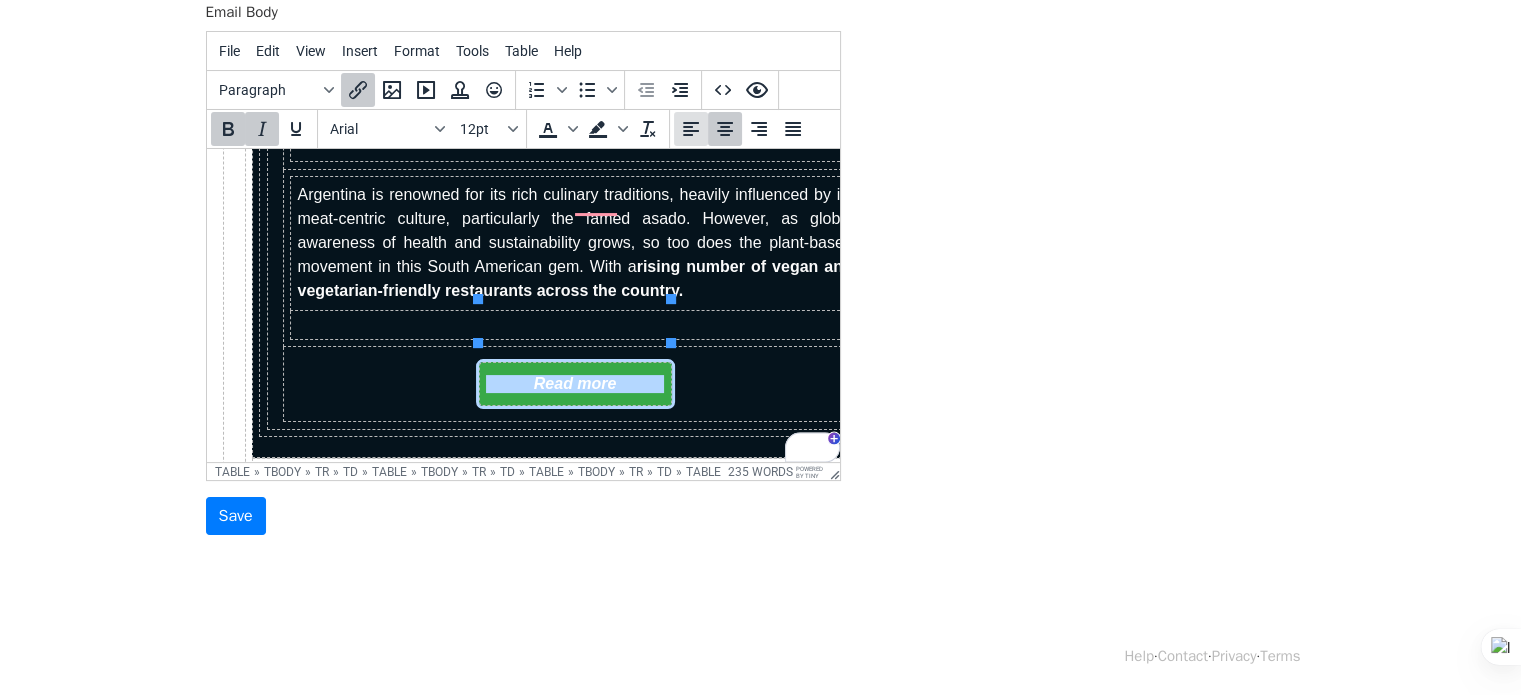 click 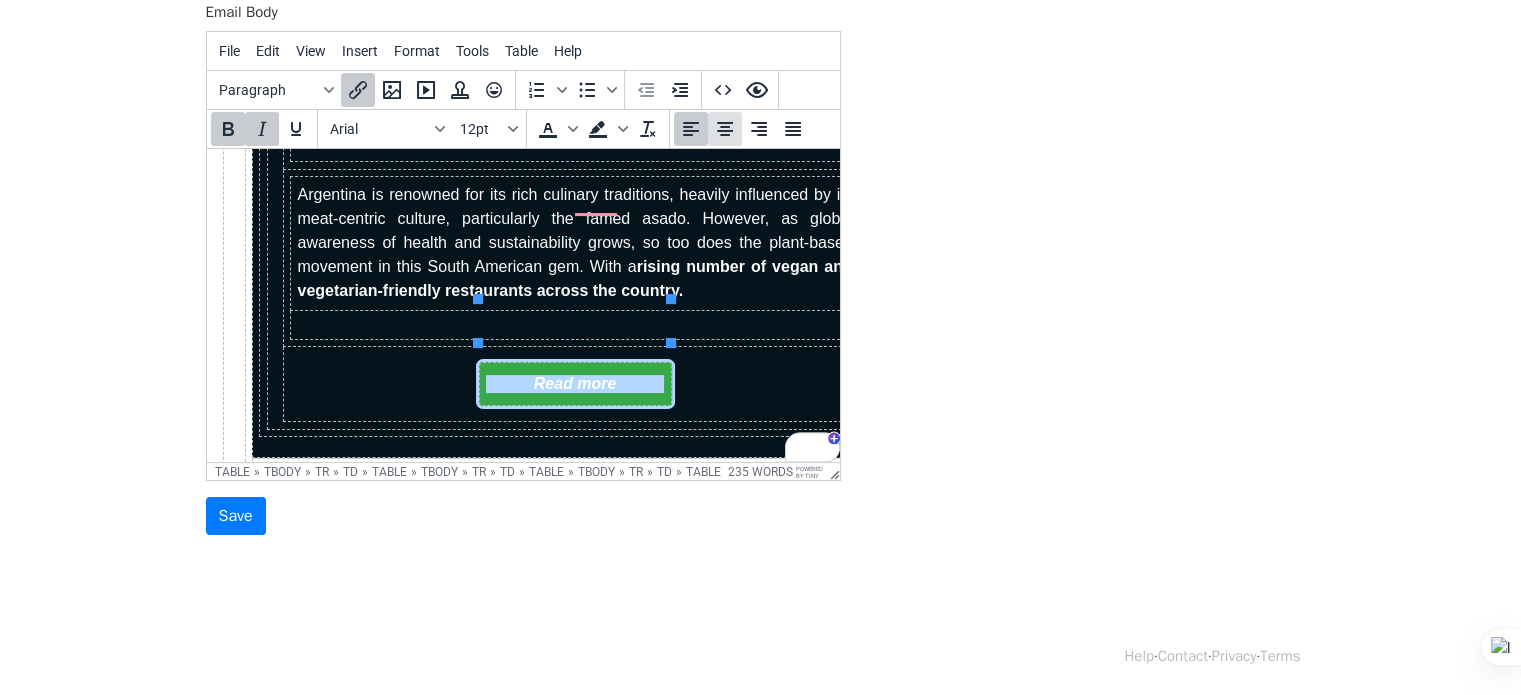 click 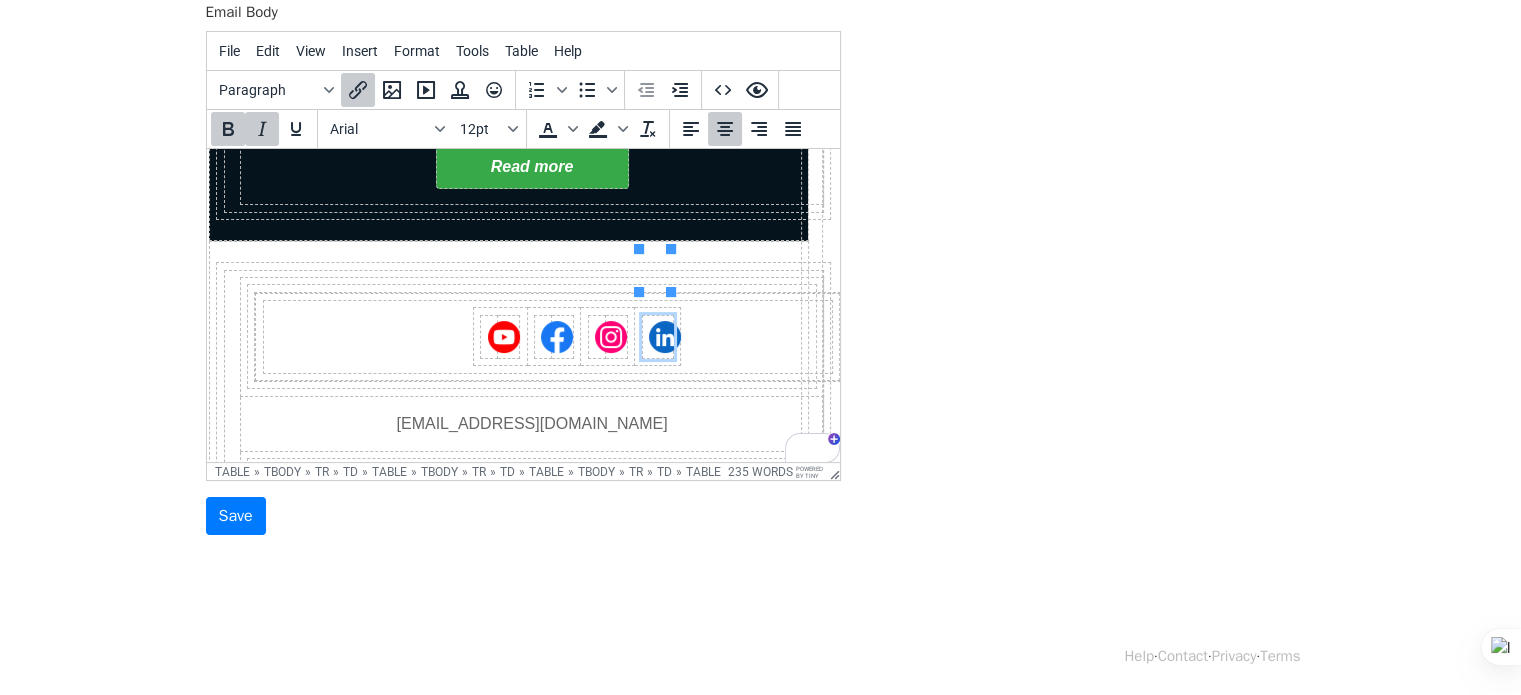 click on "﻿" at bounding box center (656, 336) 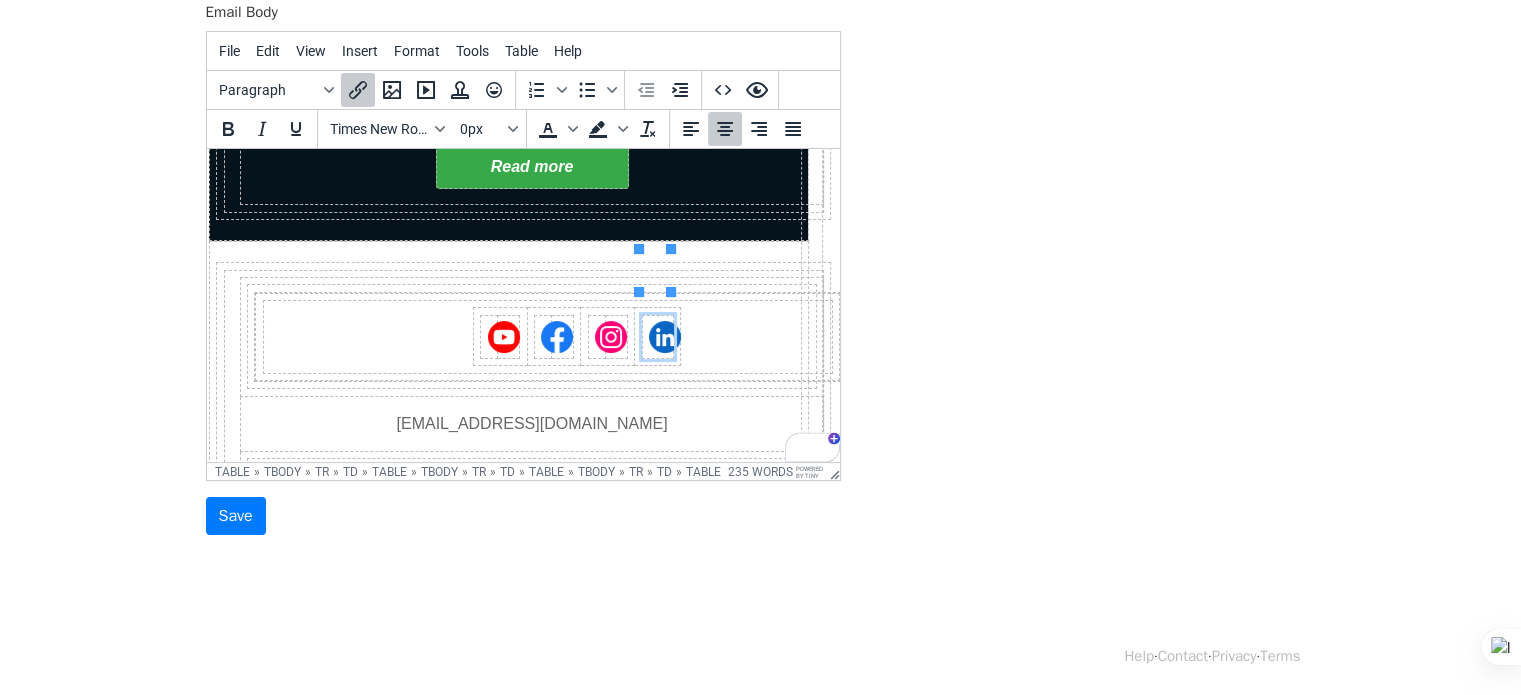 click at bounding box center (610, 337) 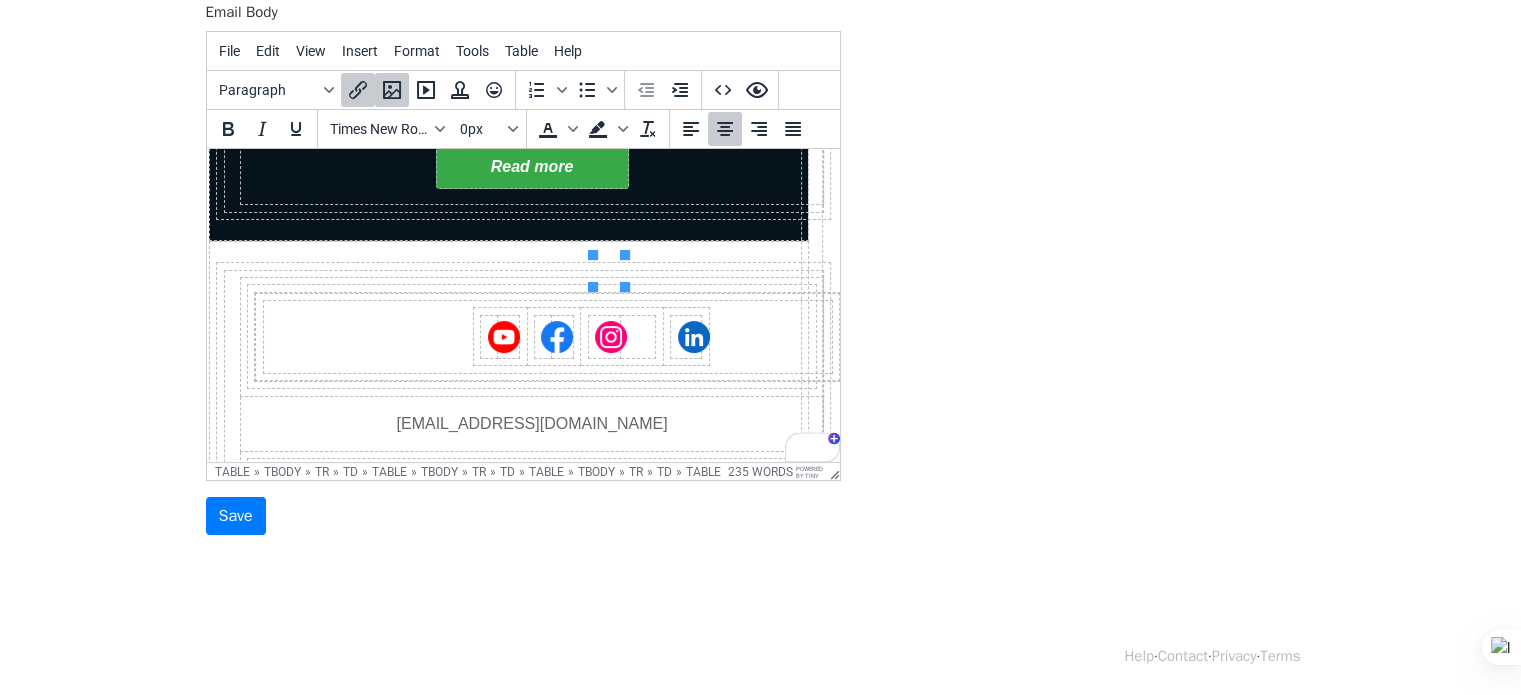 click on "­ June 2025 ­ Issue #9 Argentina & Chile:  Adrenaline Junkies Above the Thunder: Experiencing Iguazú Falls from the Sky ­ There are few places on Earth that capture the raw power and beauty of nature quite like Iguazú Falls. Spanning the border between Argentina and Brazil, this colossal network of waterfalls—over 270 in total—is a symphony of mist, roar, and endless rainbows. And while the walkways and boat rides bring you thrillingly close,  there is one experience that offers a perspective like no other: a helicopter ride over Iguazú Falls. Read more Feel the Rush ­ Paddling with Giants ­ There are moments in life that redefine your connection with the natural world.  Kayaking with whales in Punta Arenas,  at the edge of the world in Chilean Patagonia, is one of those moments. ­ Read more ­ High Altititude, High Adrenaline ­ Tucked away in the Patagonian mountains, is not your typical glamping experience. It’s raw, remote, and exhilarating—a  place where luxury meets wild nature, ­" at bounding box center [479, -960] 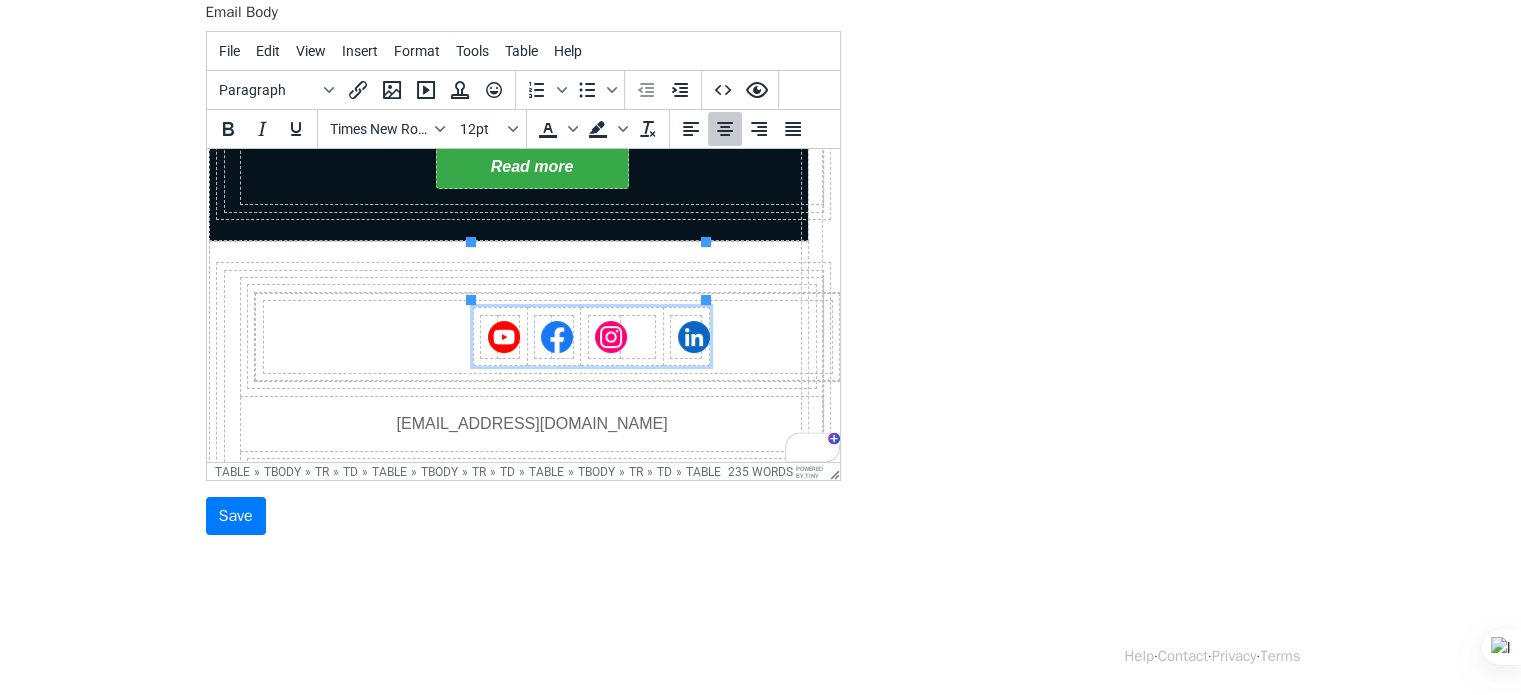 click at bounding box center (503, 337) 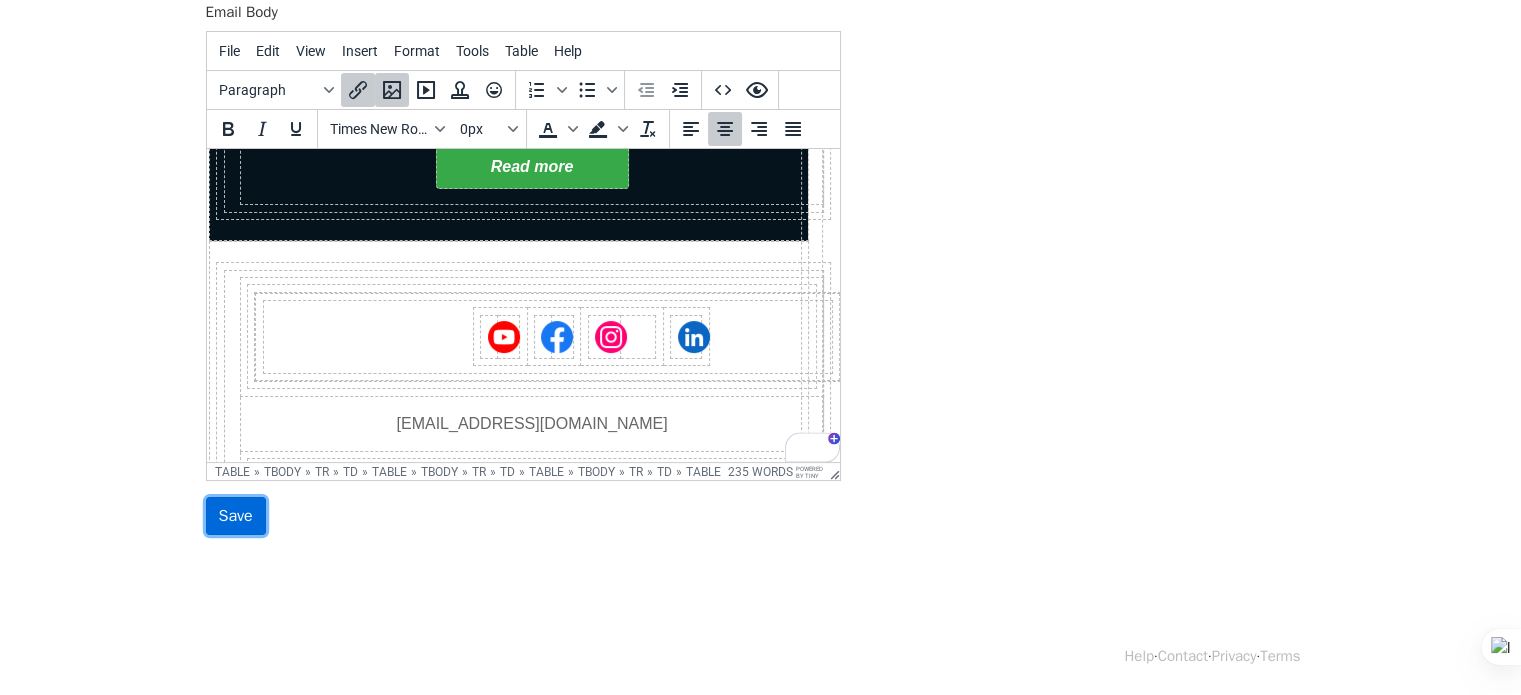 click on "Save" at bounding box center (236, 516) 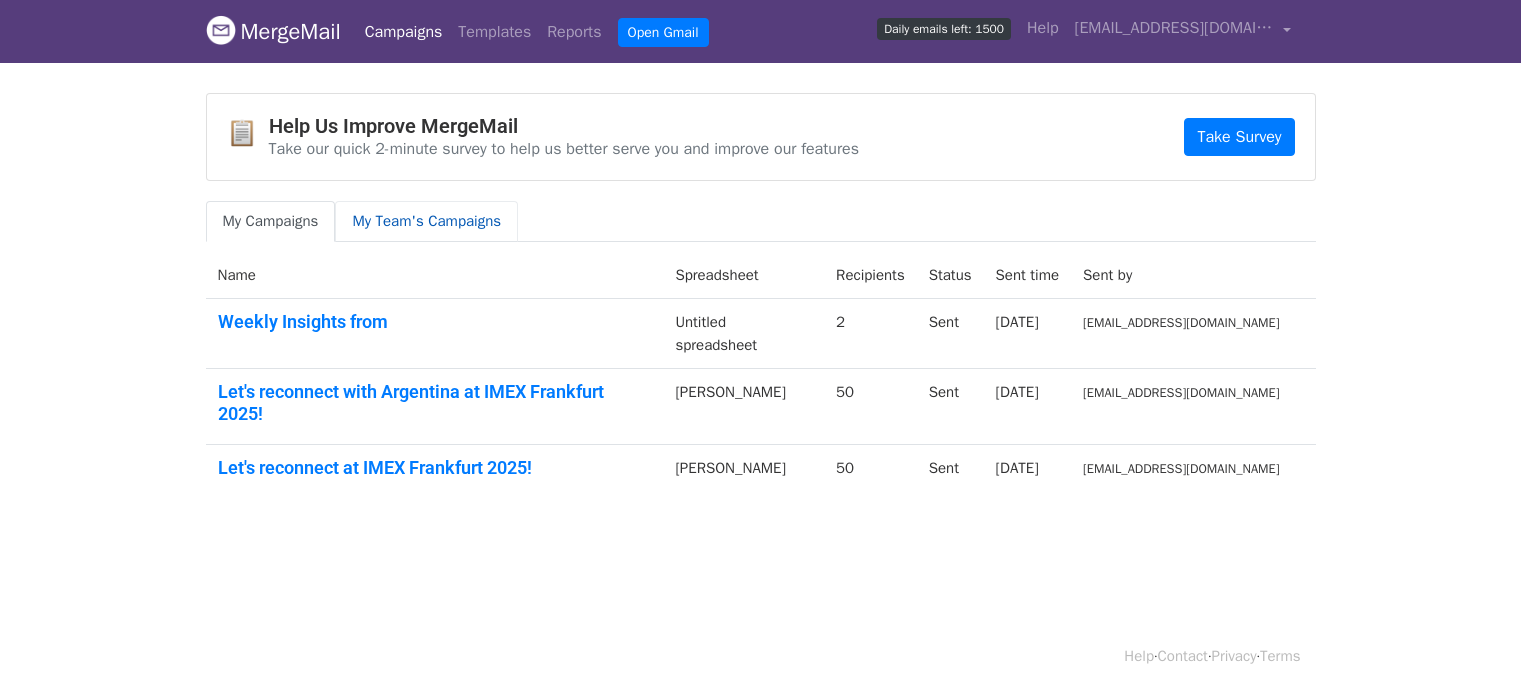 scroll, scrollTop: 0, scrollLeft: 0, axis: both 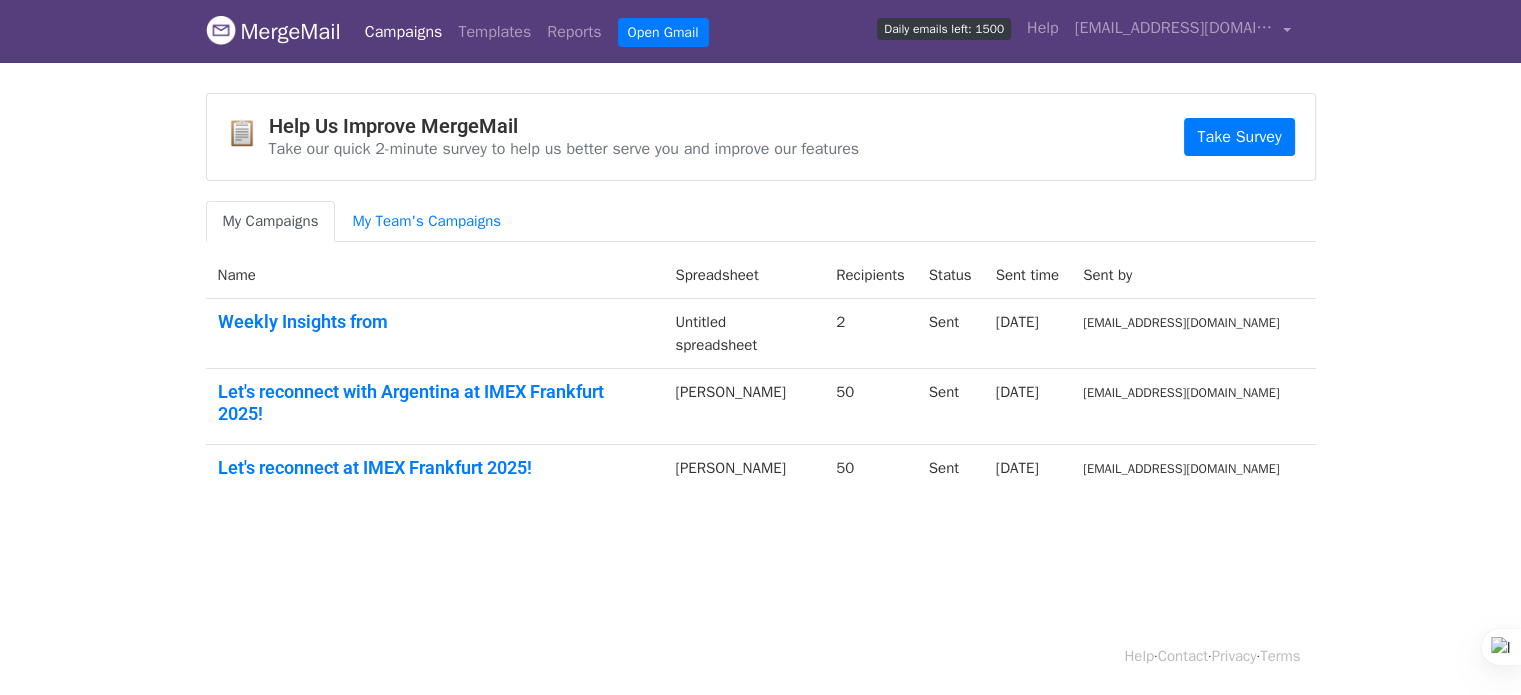 click on "My Campaigns" at bounding box center (271, 221) 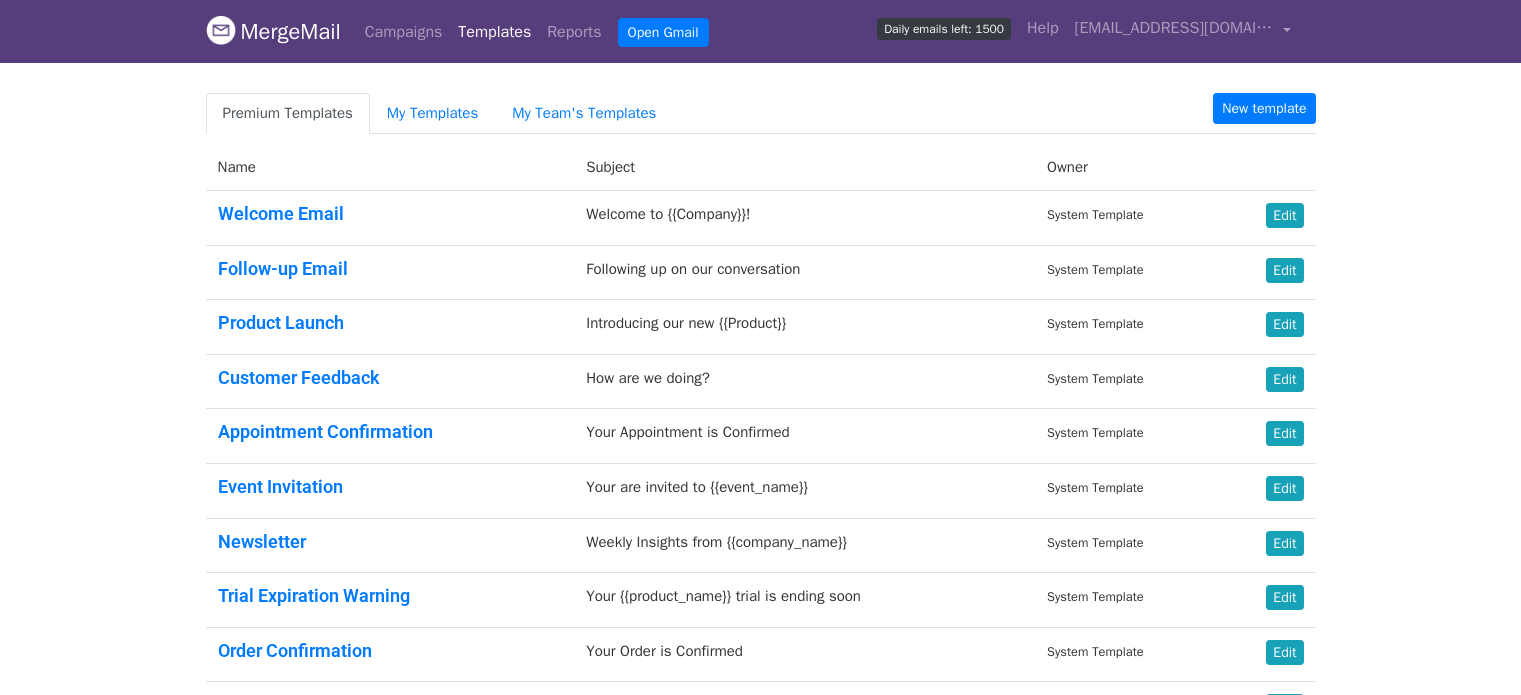 scroll, scrollTop: 0, scrollLeft: 0, axis: both 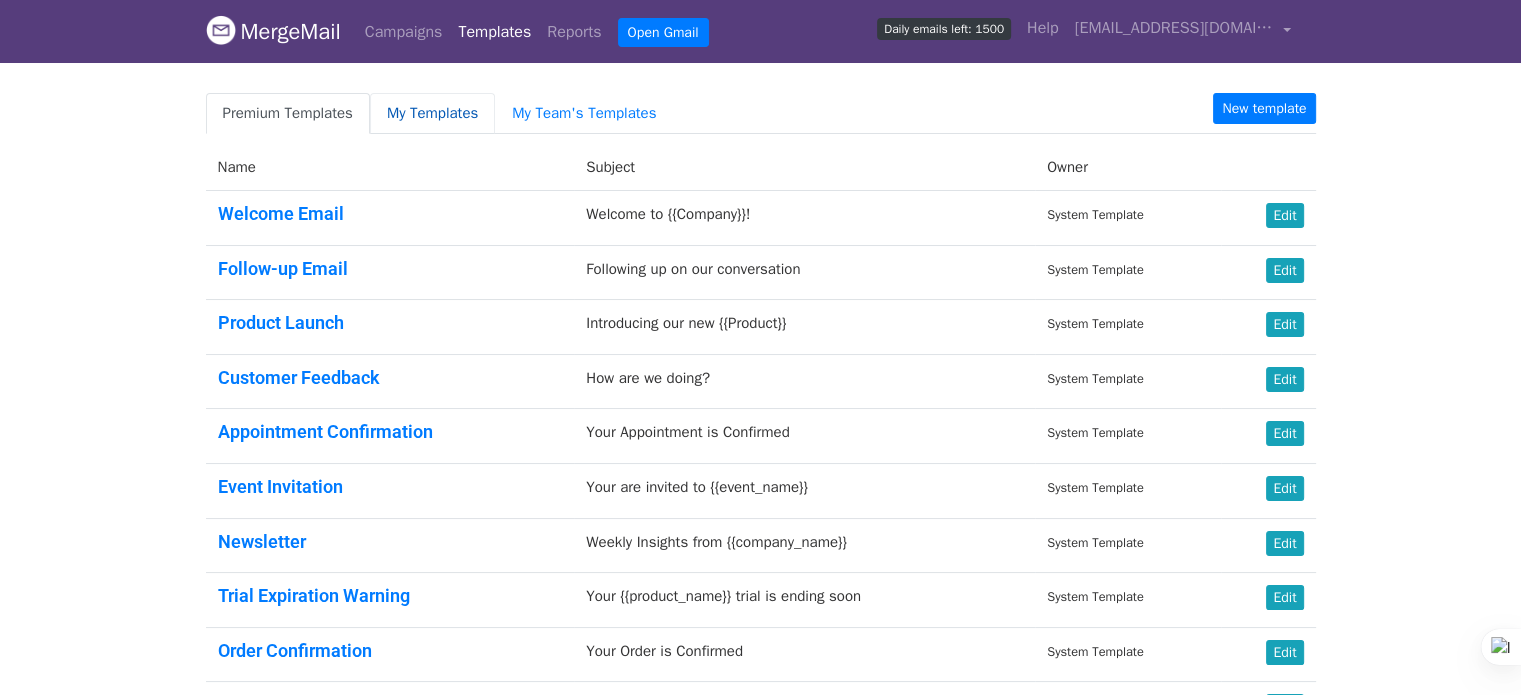 click on "My Templates" at bounding box center (432, 113) 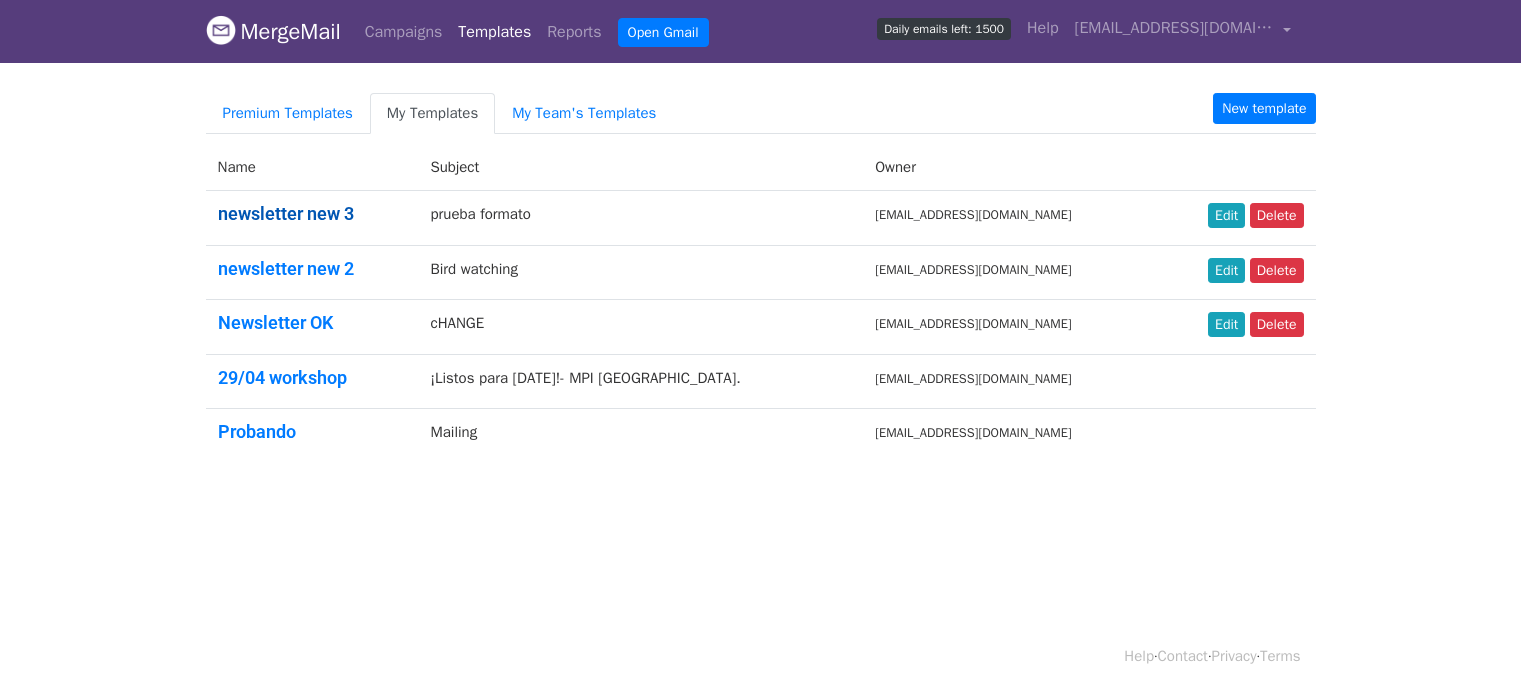 scroll, scrollTop: 0, scrollLeft: 0, axis: both 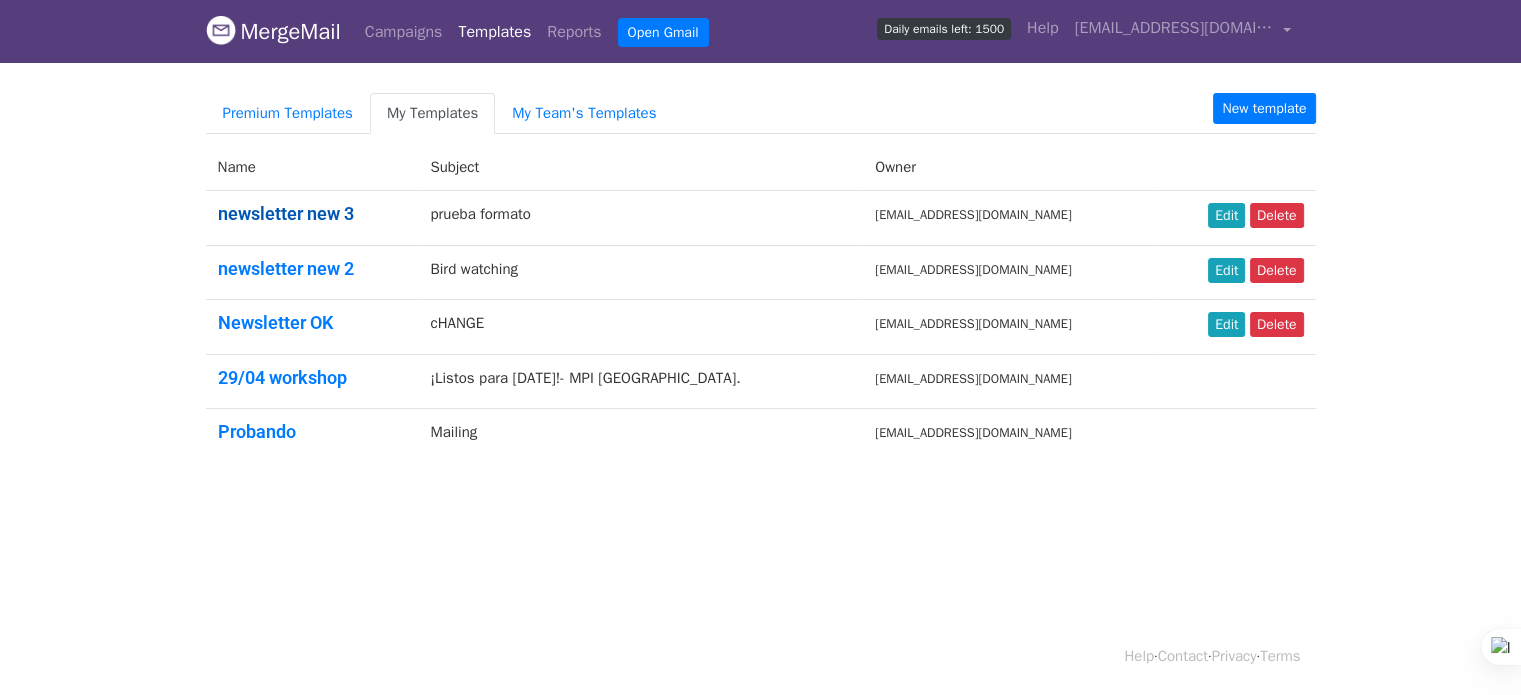 click on "newsletter new 3" at bounding box center (286, 213) 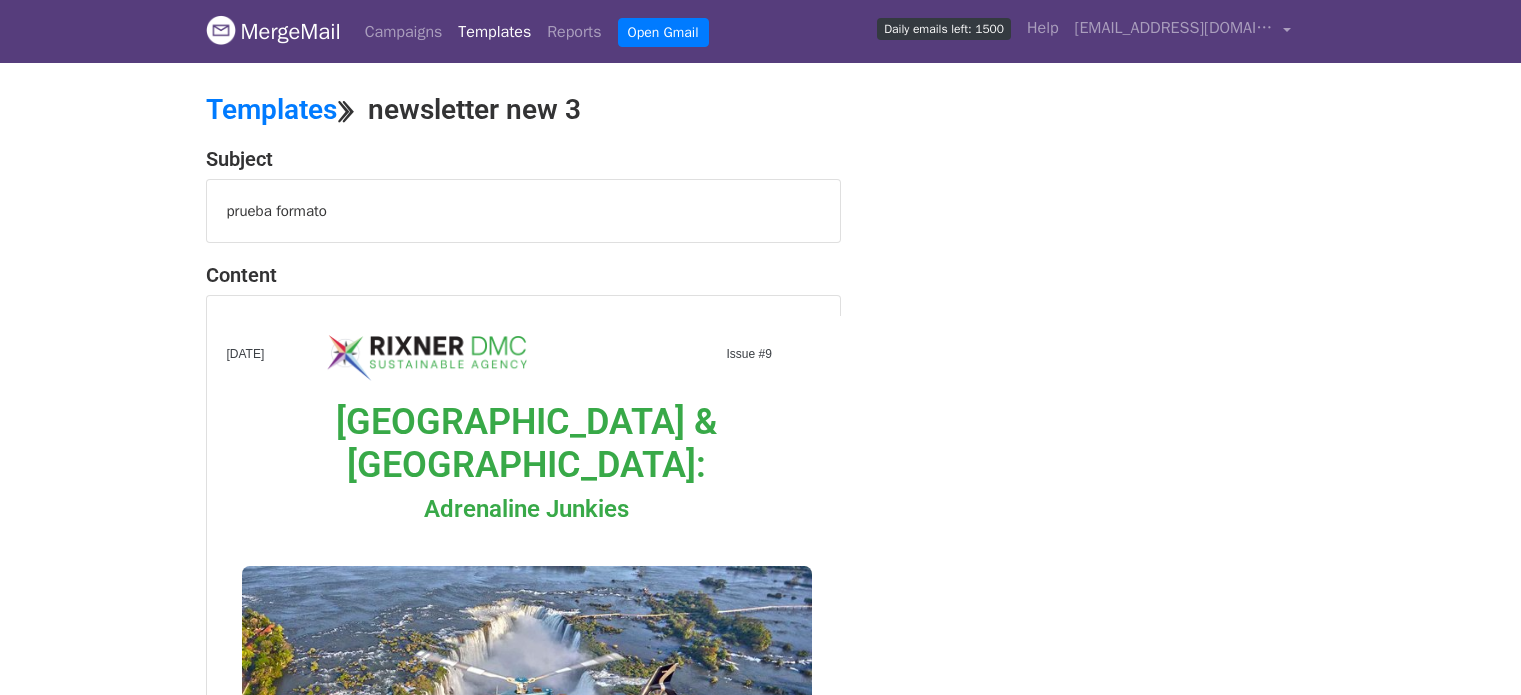 scroll, scrollTop: 0, scrollLeft: 0, axis: both 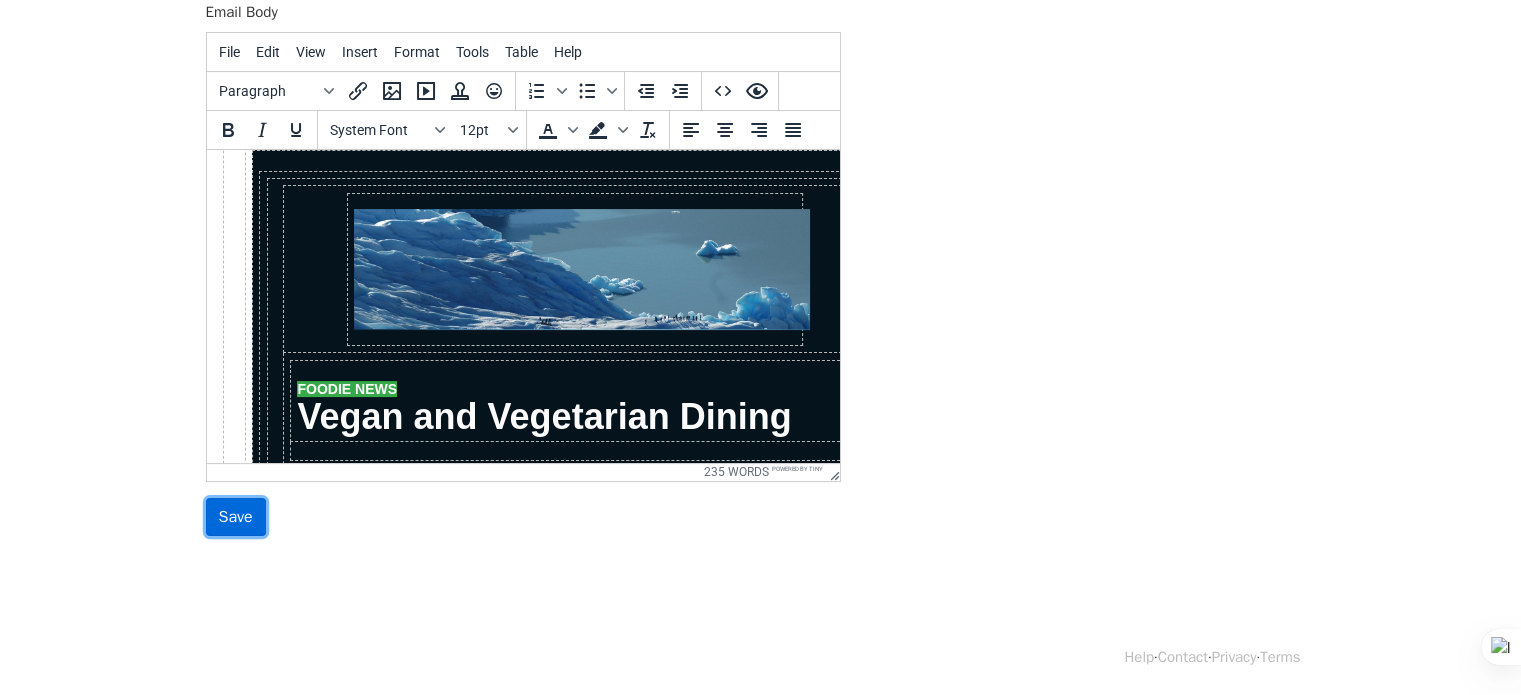 click on "Save" at bounding box center (236, 517) 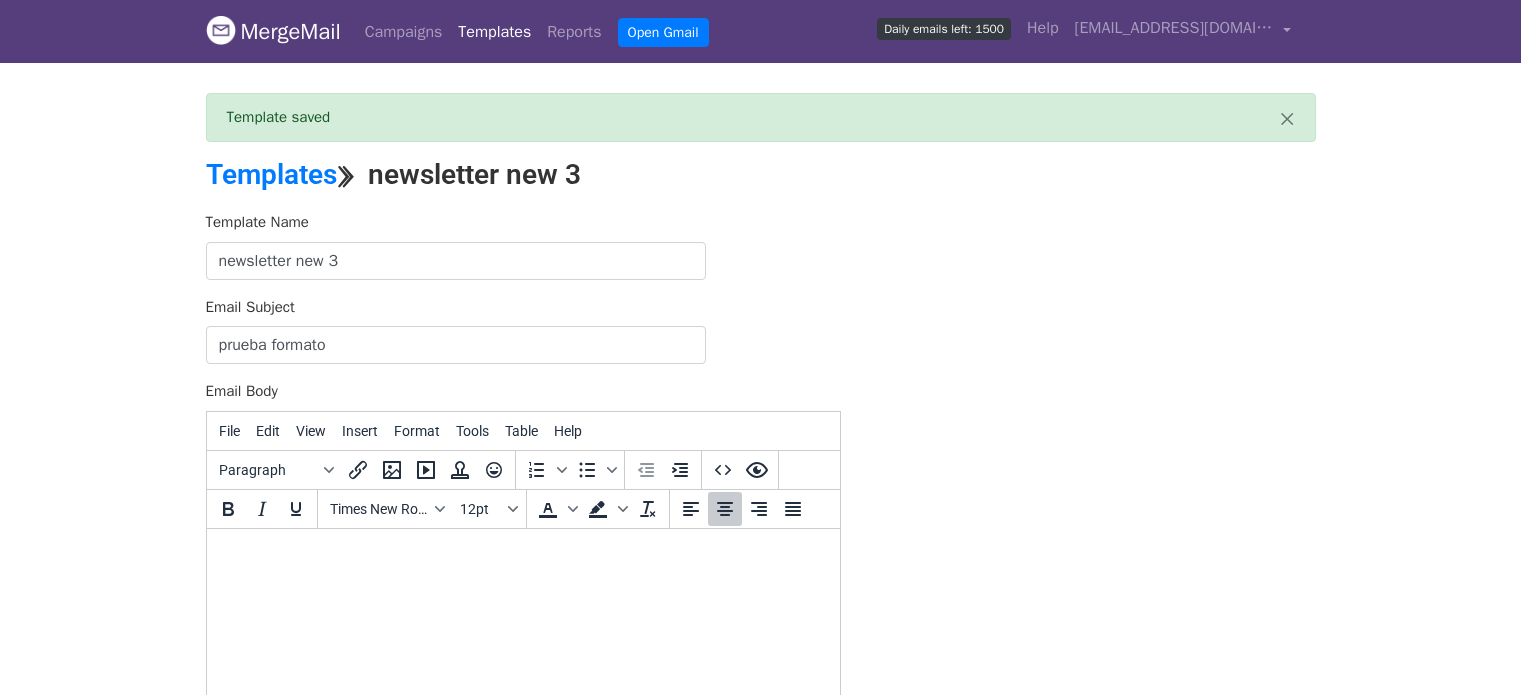 scroll, scrollTop: 0, scrollLeft: 0, axis: both 